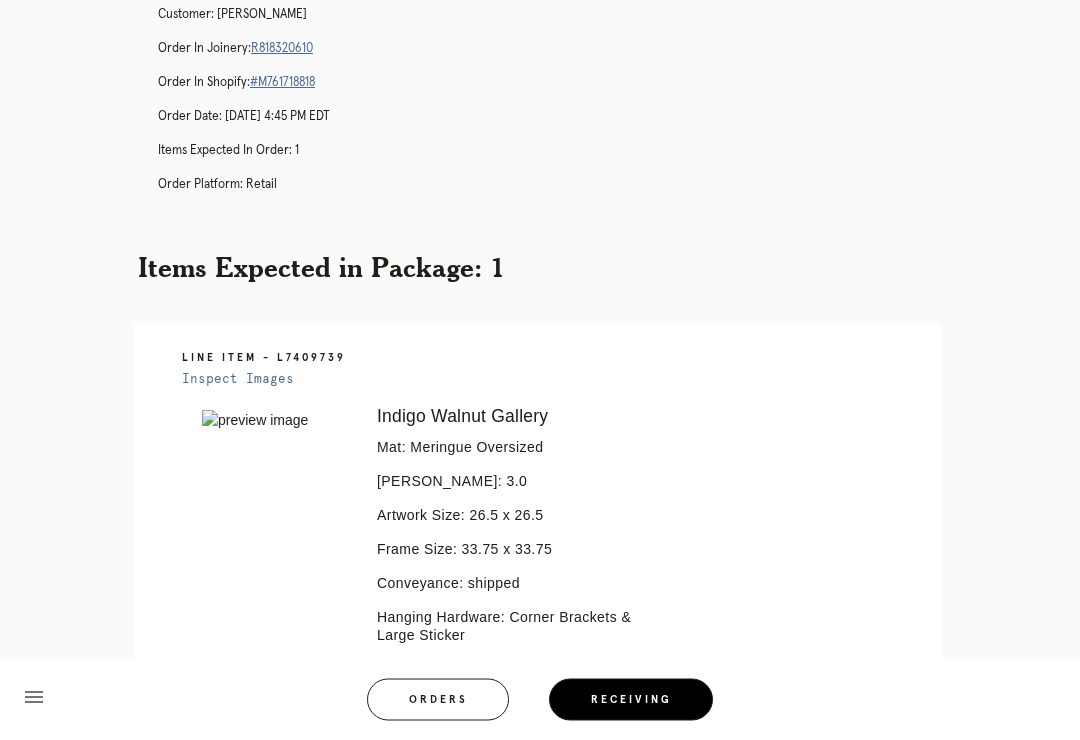 scroll, scrollTop: 0, scrollLeft: 0, axis: both 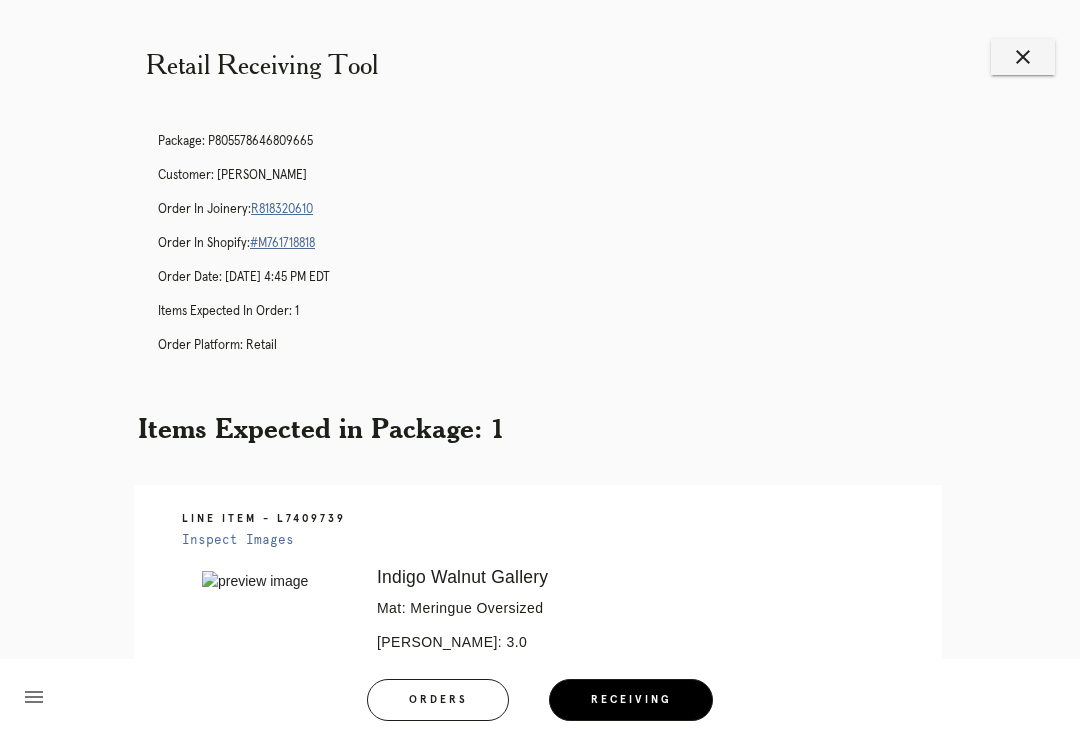 click on "R818320610" at bounding box center (282, 209) 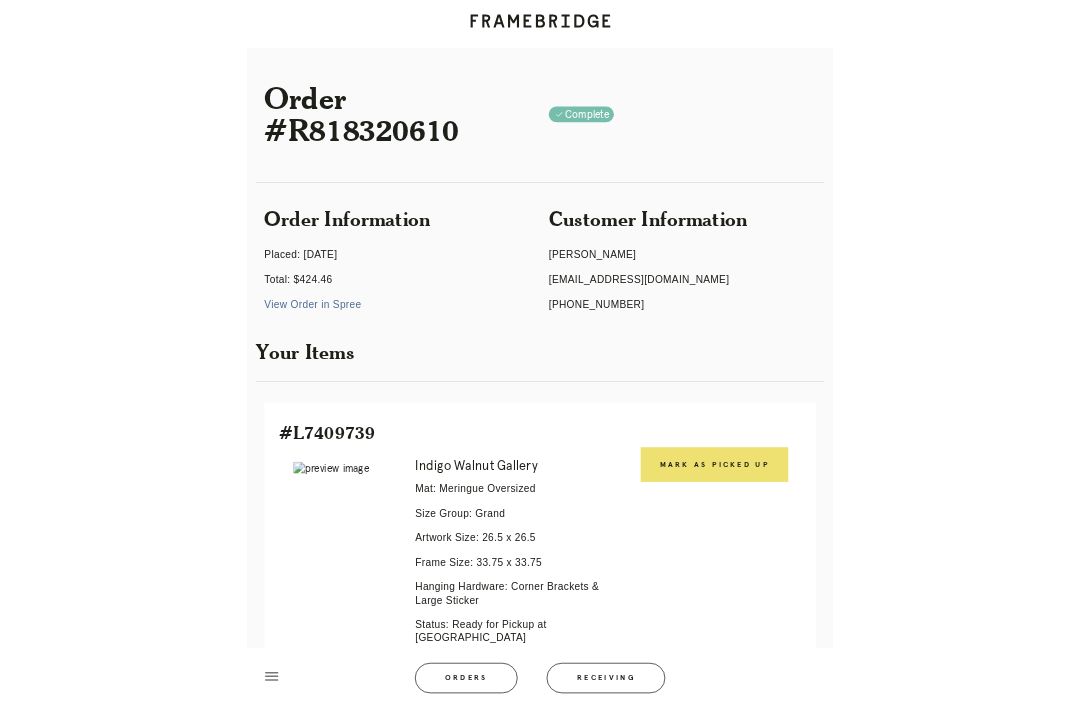 scroll, scrollTop: 93, scrollLeft: 0, axis: vertical 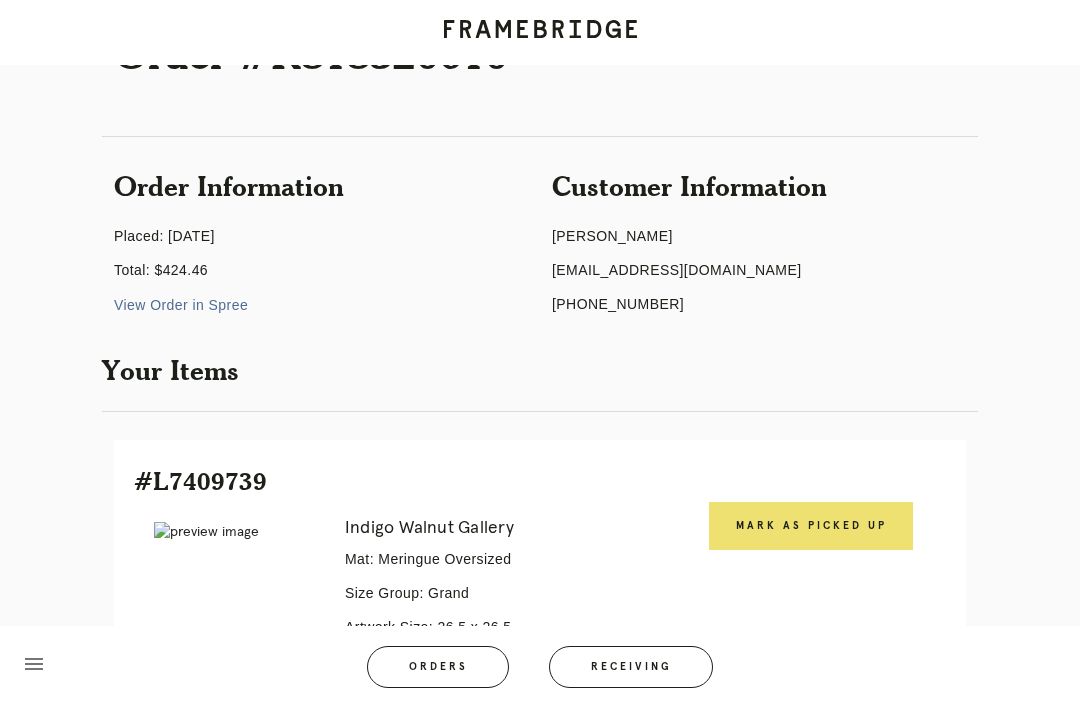 click on "Orders" at bounding box center [438, 667] 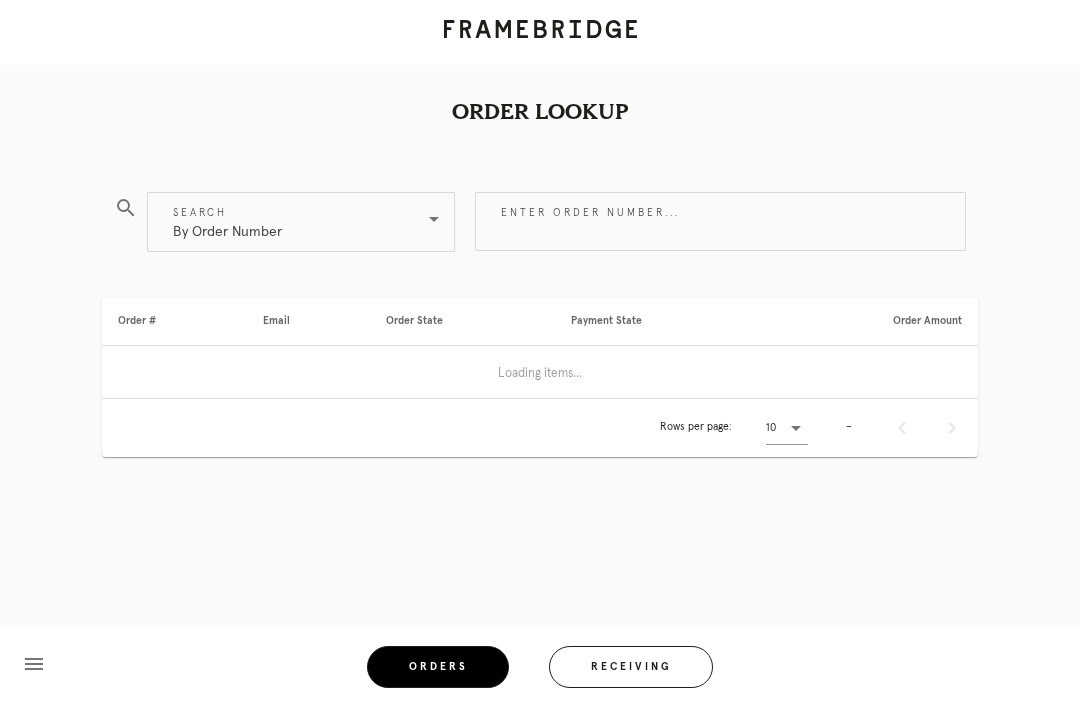 scroll, scrollTop: 0, scrollLeft: 0, axis: both 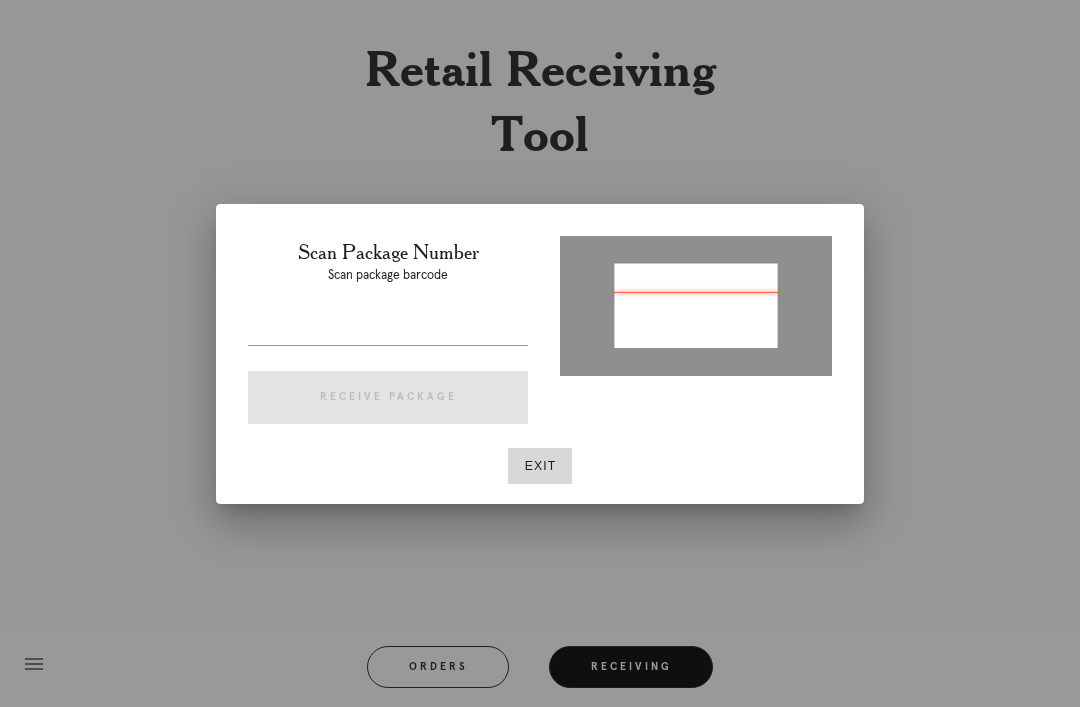 type on "P869674943196991" 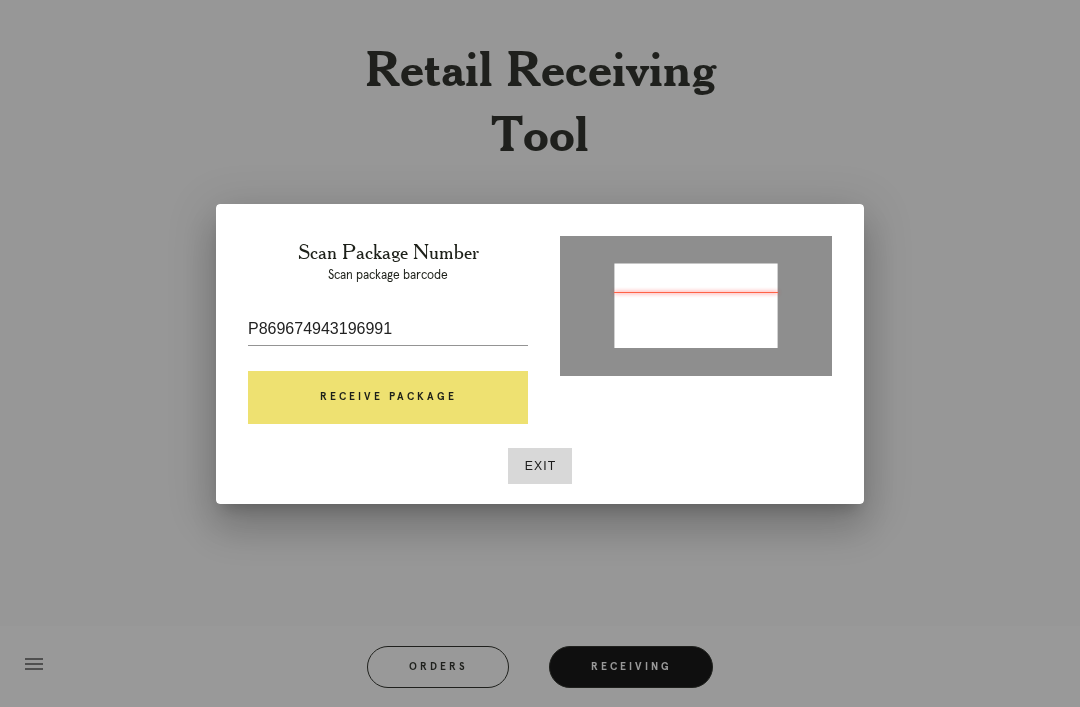 click on "Receive Package" at bounding box center (388, 398) 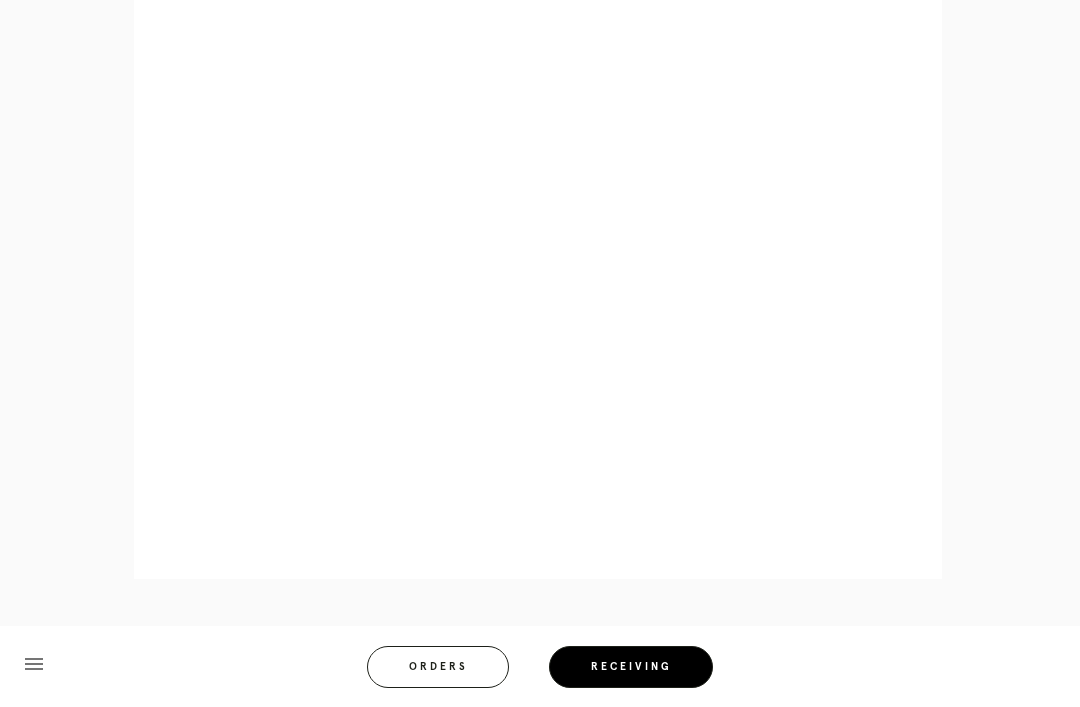 scroll, scrollTop: 1046, scrollLeft: 0, axis: vertical 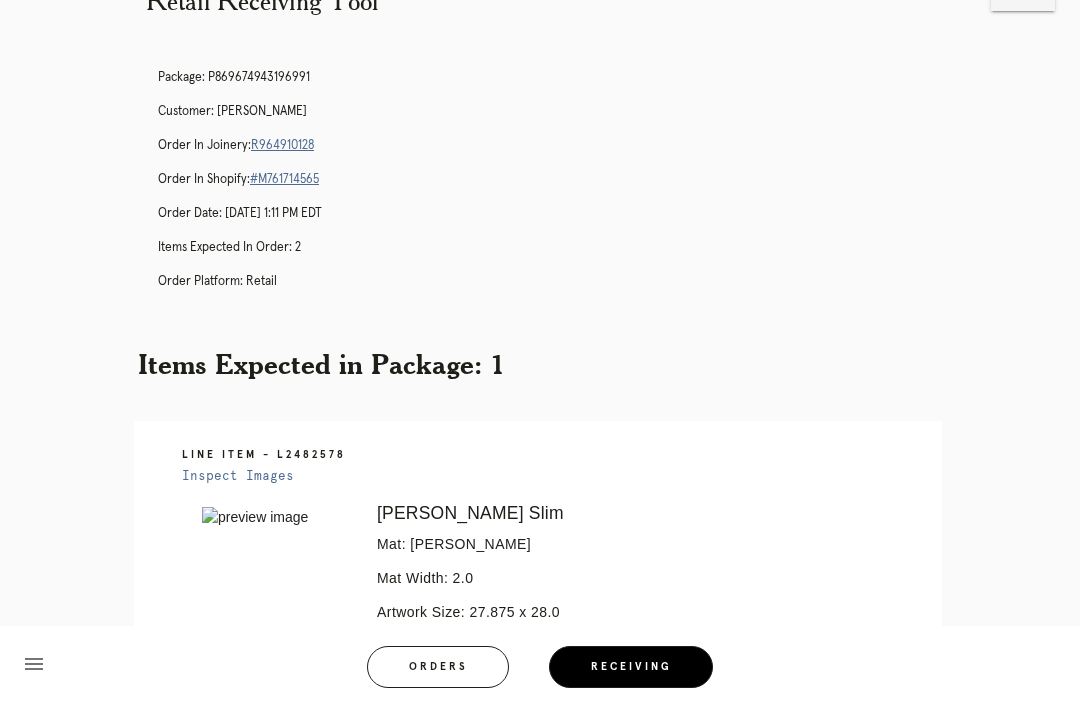 click on "R964910128" at bounding box center [282, 145] 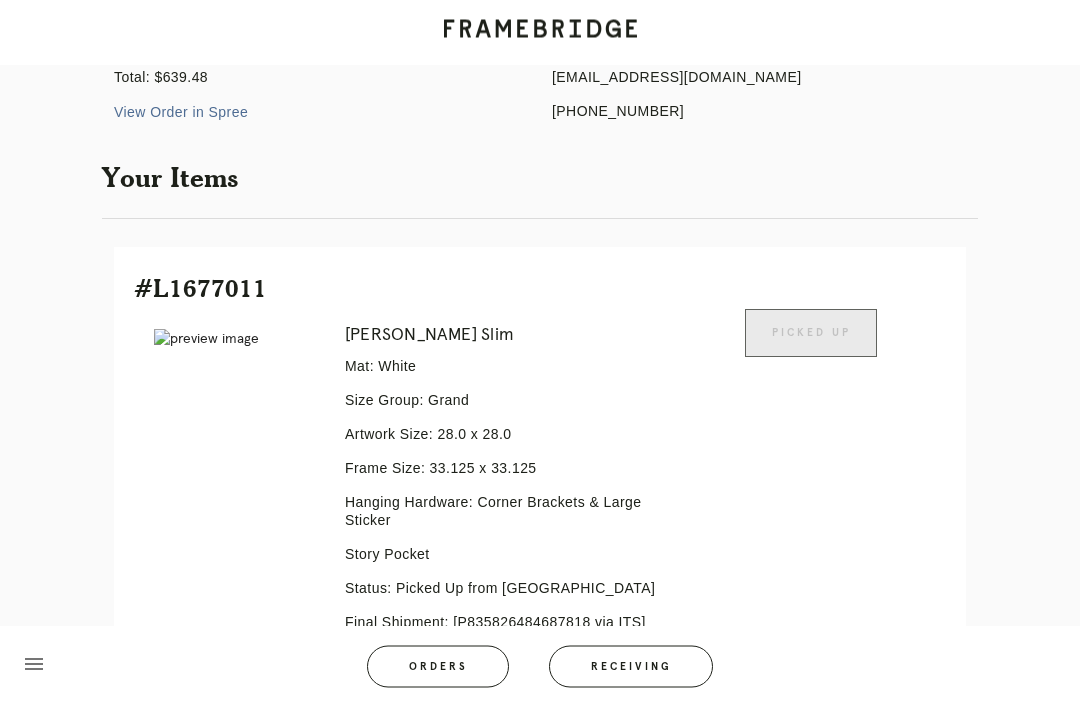 scroll, scrollTop: 0, scrollLeft: 0, axis: both 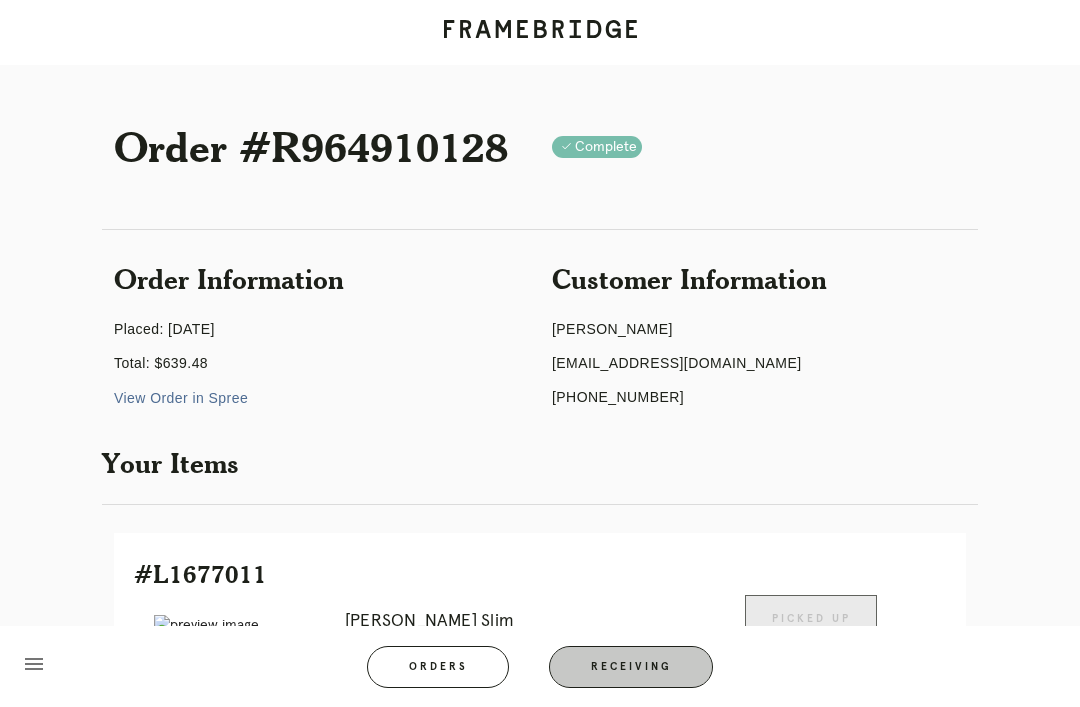 click on "Receiving" at bounding box center (631, 667) 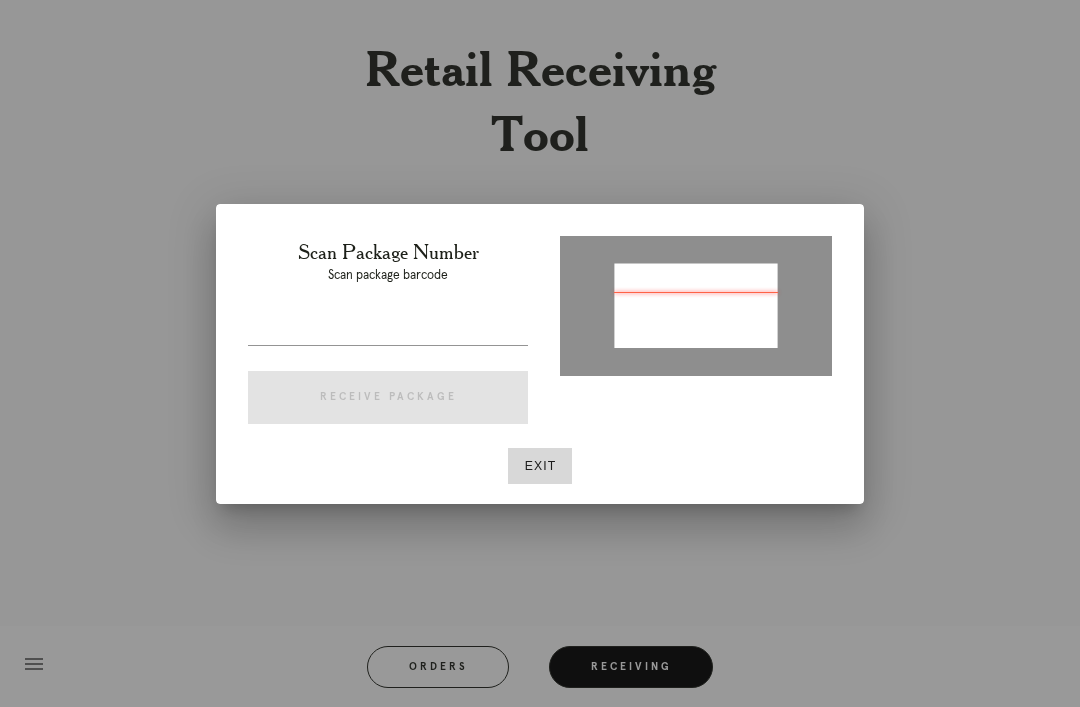 type on "P708881991821689" 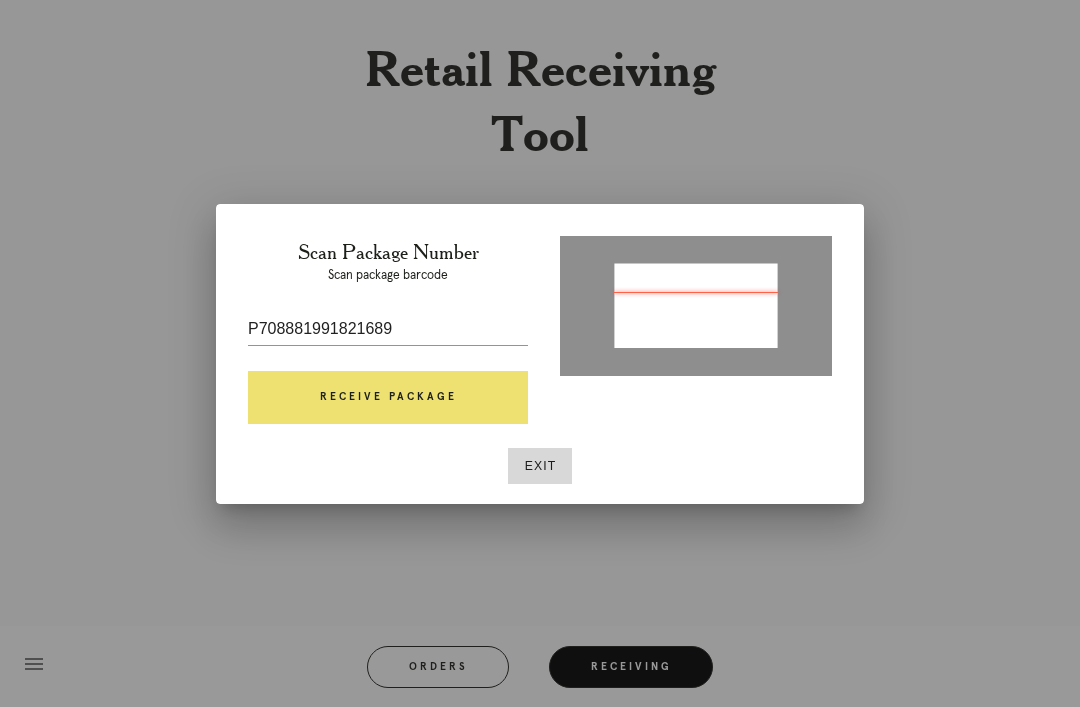 click on "Receive Package" at bounding box center (388, 398) 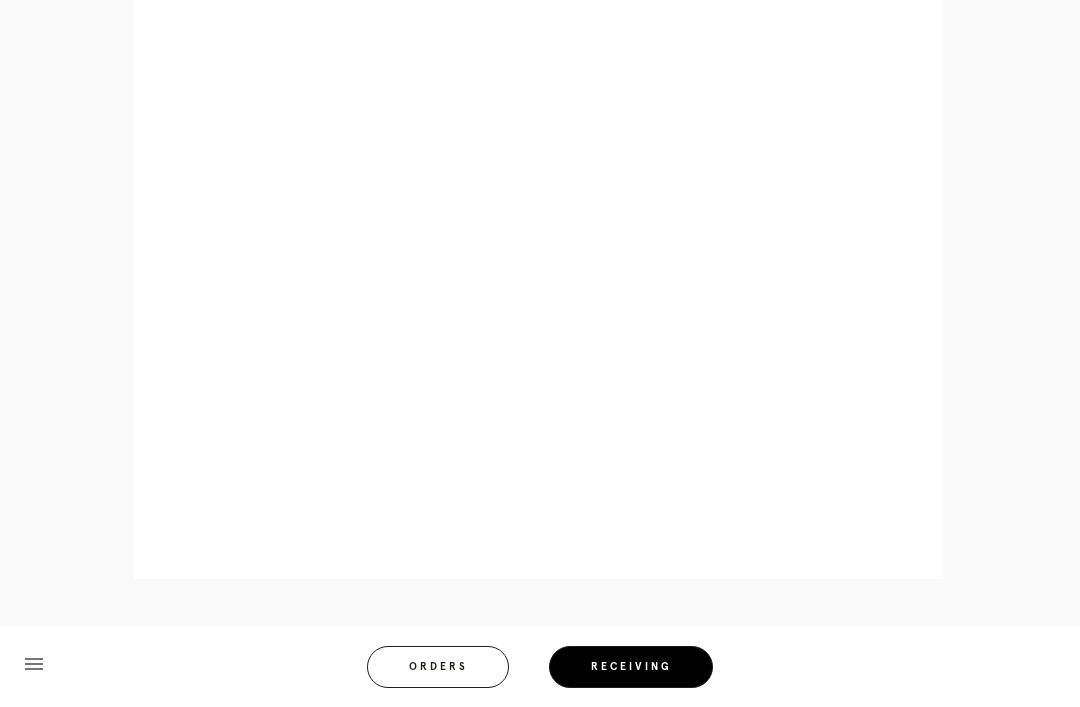 scroll, scrollTop: 858, scrollLeft: 0, axis: vertical 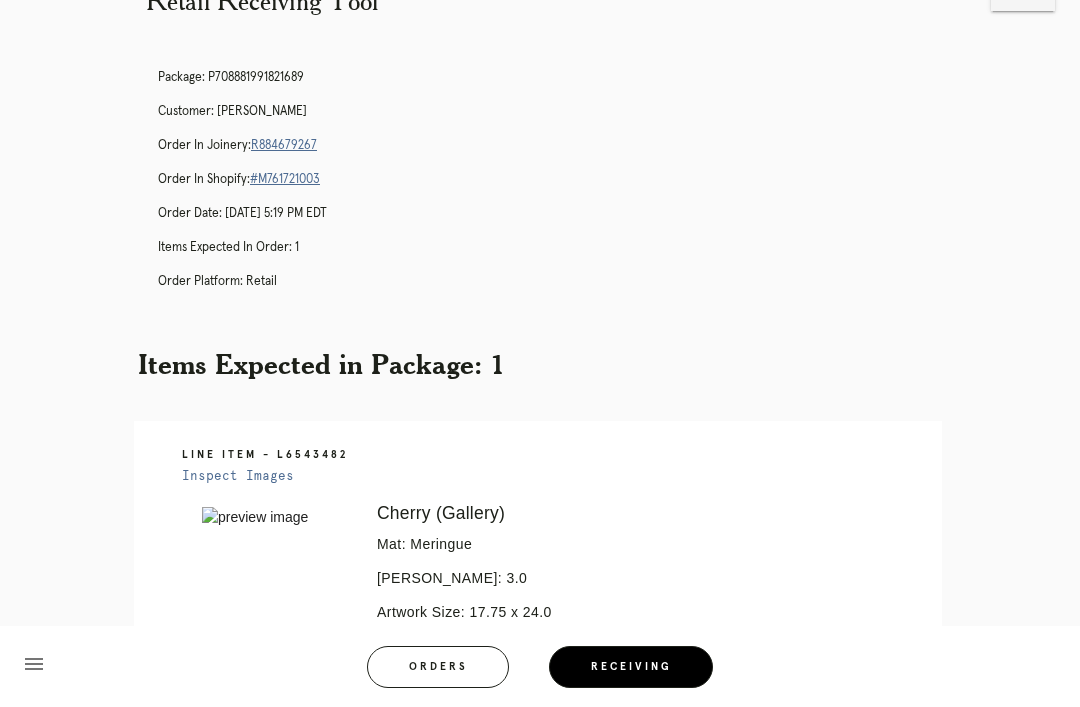 click on "Package: P708881991821689   Customer: [PERSON_NAME]
Order in Joinery:
R884679267
Order in Shopify:
#M761721003
Order Date:
[DATE]  5:19 PM EDT
Items Expected in Order: 1   Order Platform: retail" at bounding box center [560, 188] 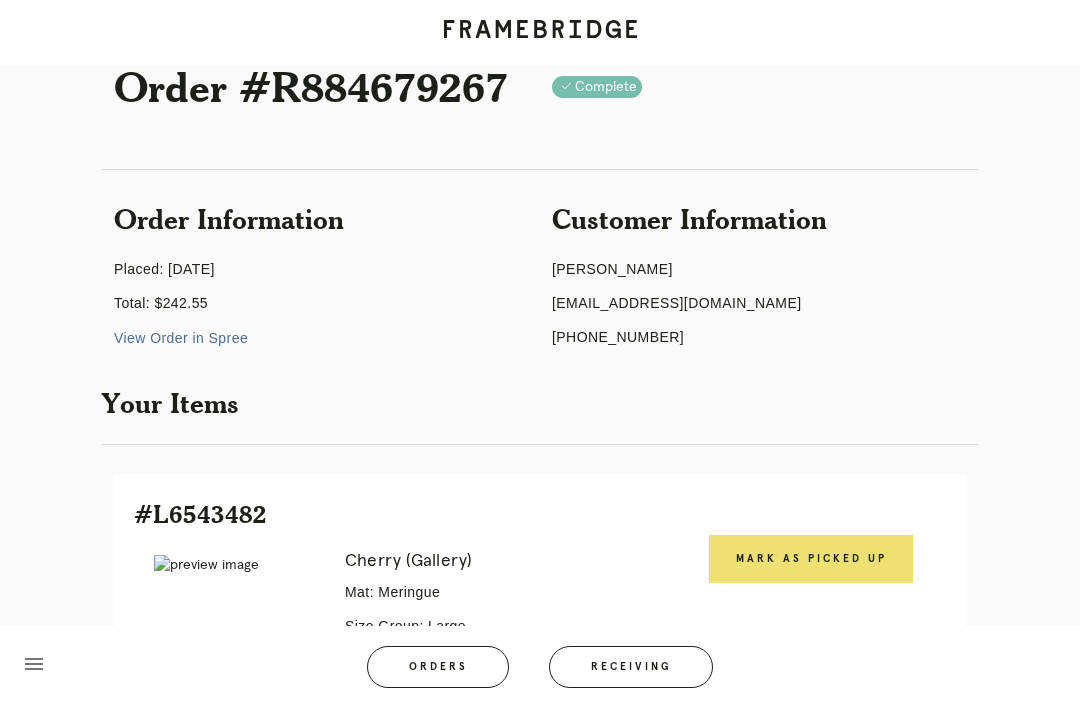 scroll, scrollTop: 0, scrollLeft: 0, axis: both 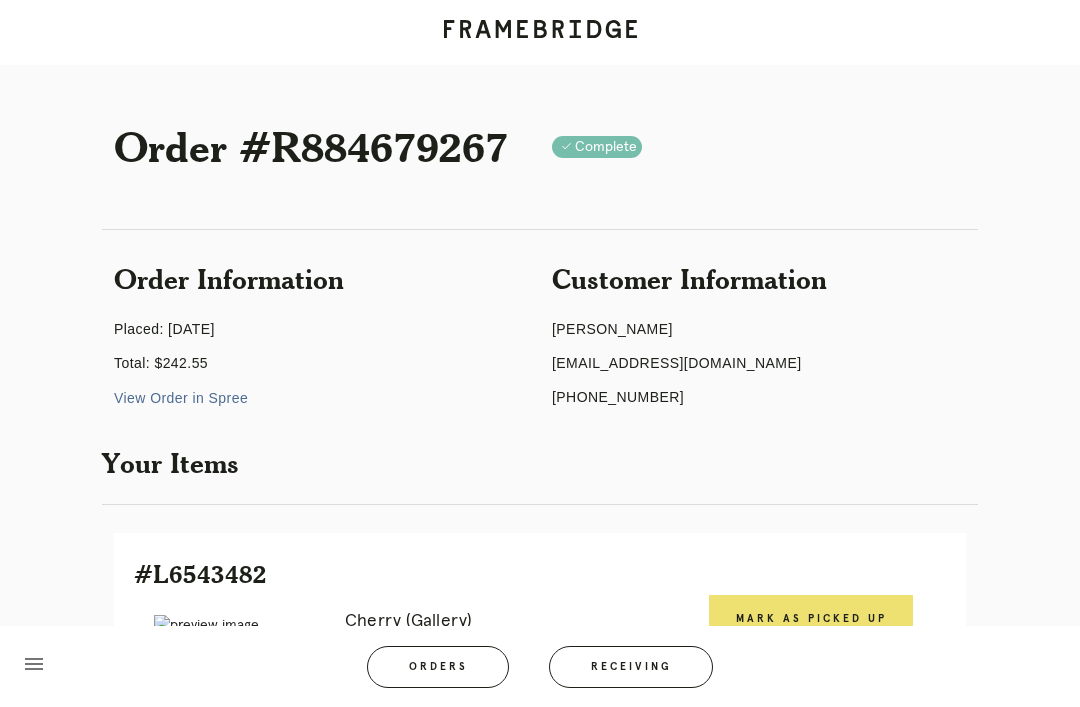 click on "Receiving" at bounding box center (631, 667) 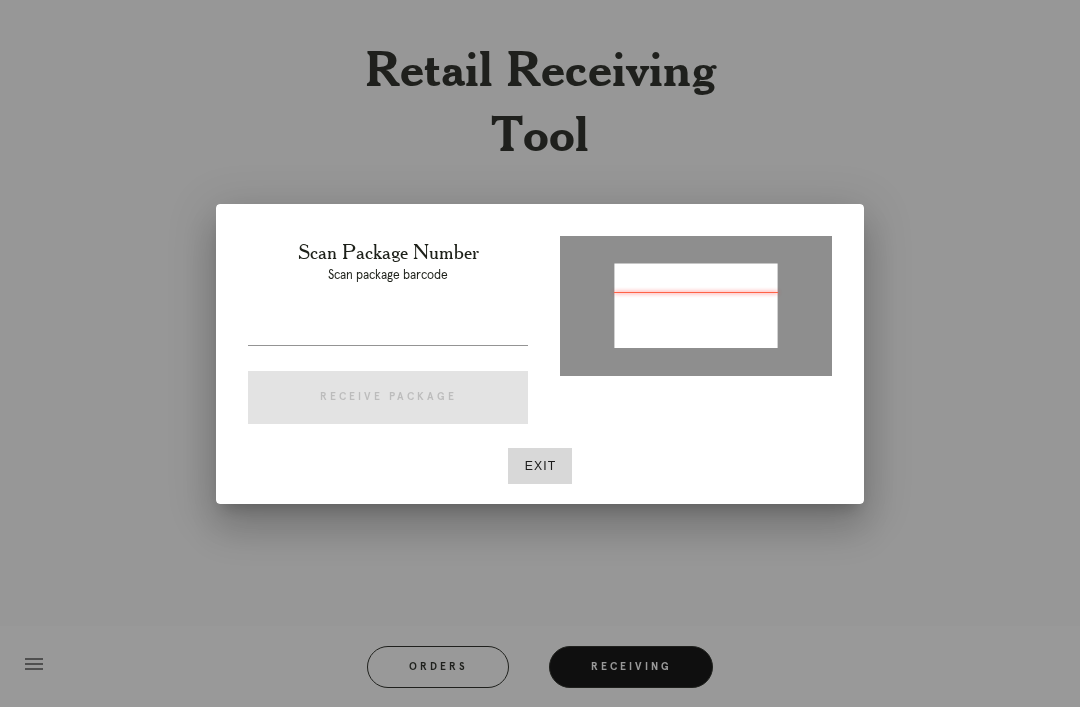 type on "P246404731396923" 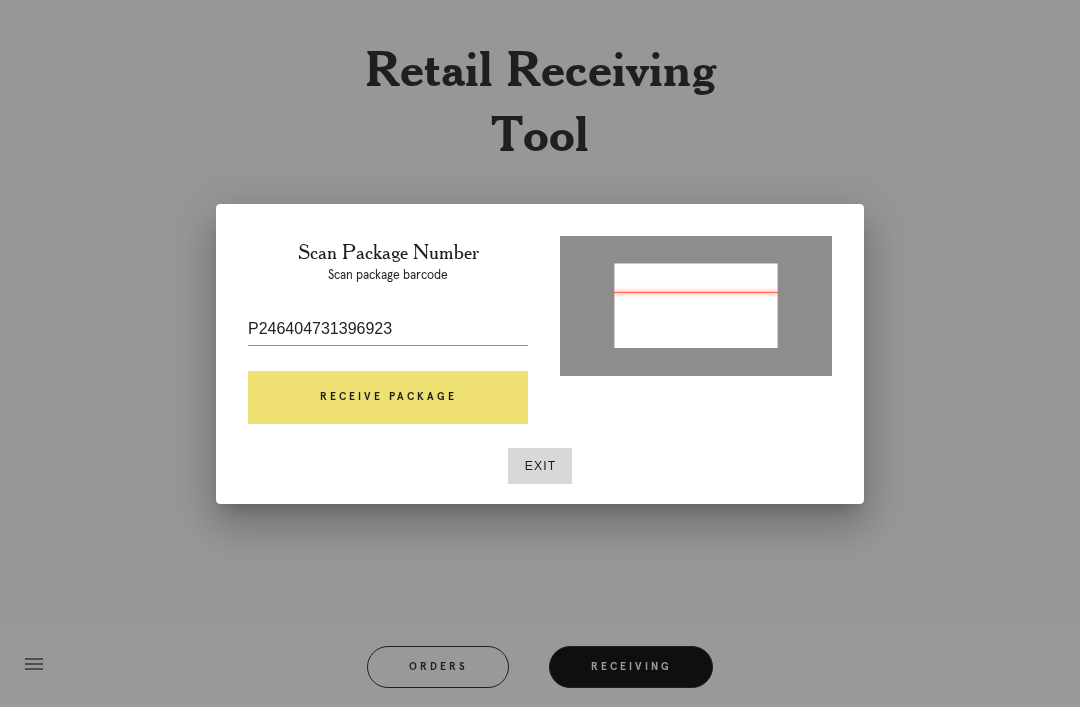 click on "Receive Package" at bounding box center [388, 398] 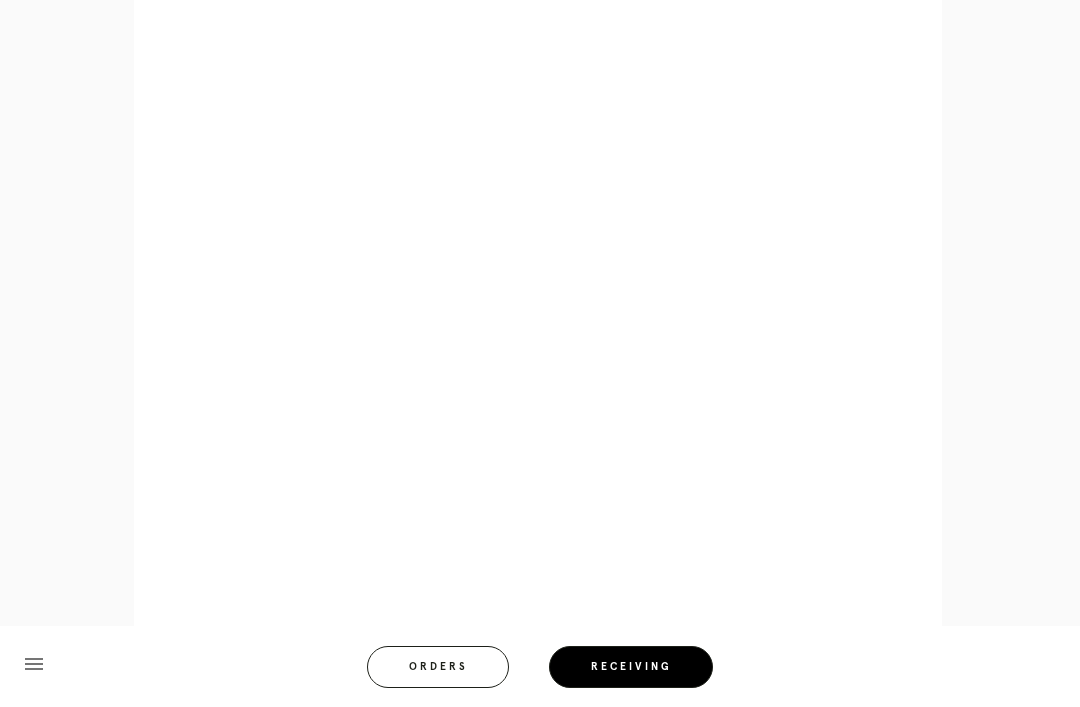 scroll, scrollTop: 1178, scrollLeft: 0, axis: vertical 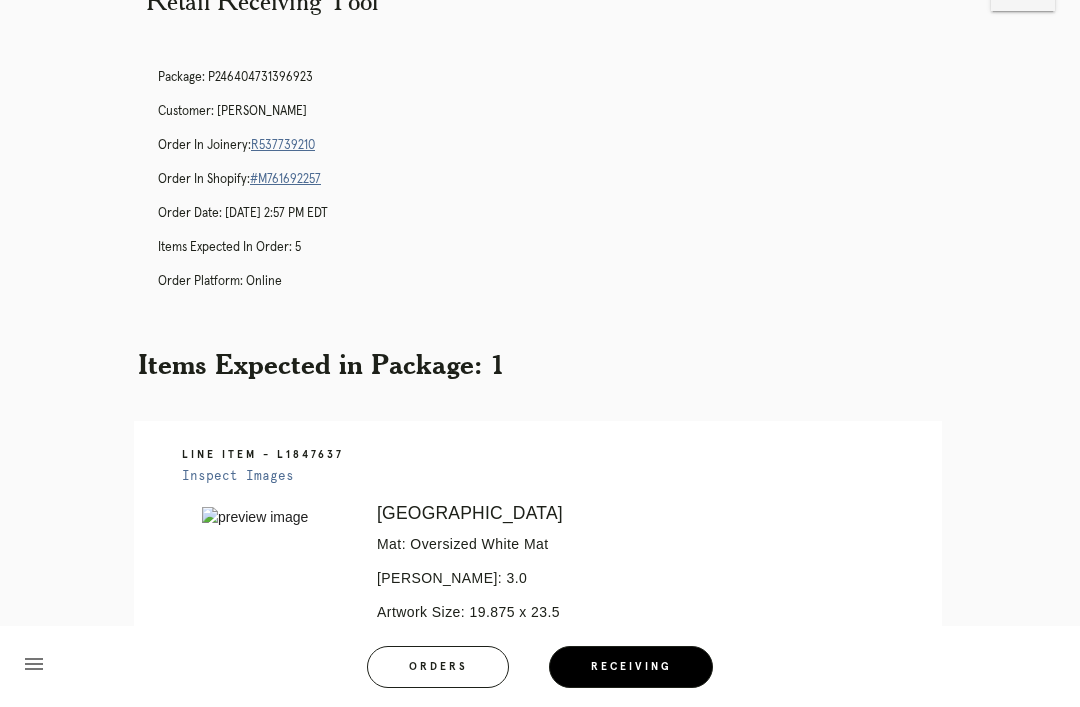 click on "R537739210" at bounding box center (283, 145) 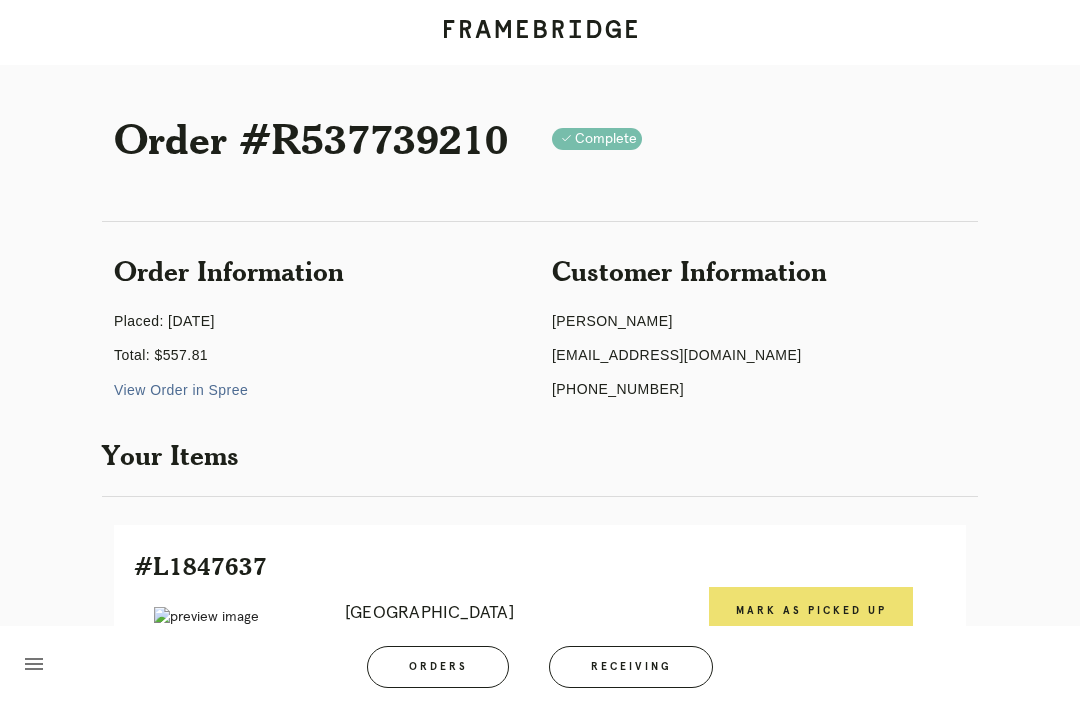scroll, scrollTop: 7, scrollLeft: 0, axis: vertical 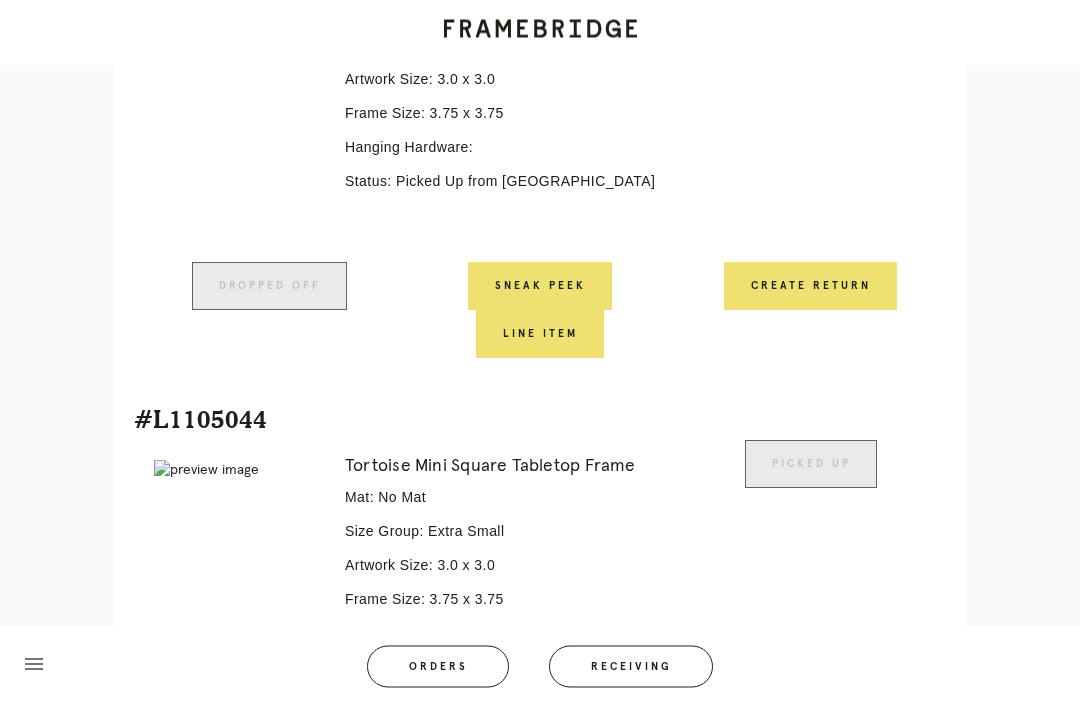 click on "Receiving" at bounding box center [631, 667] 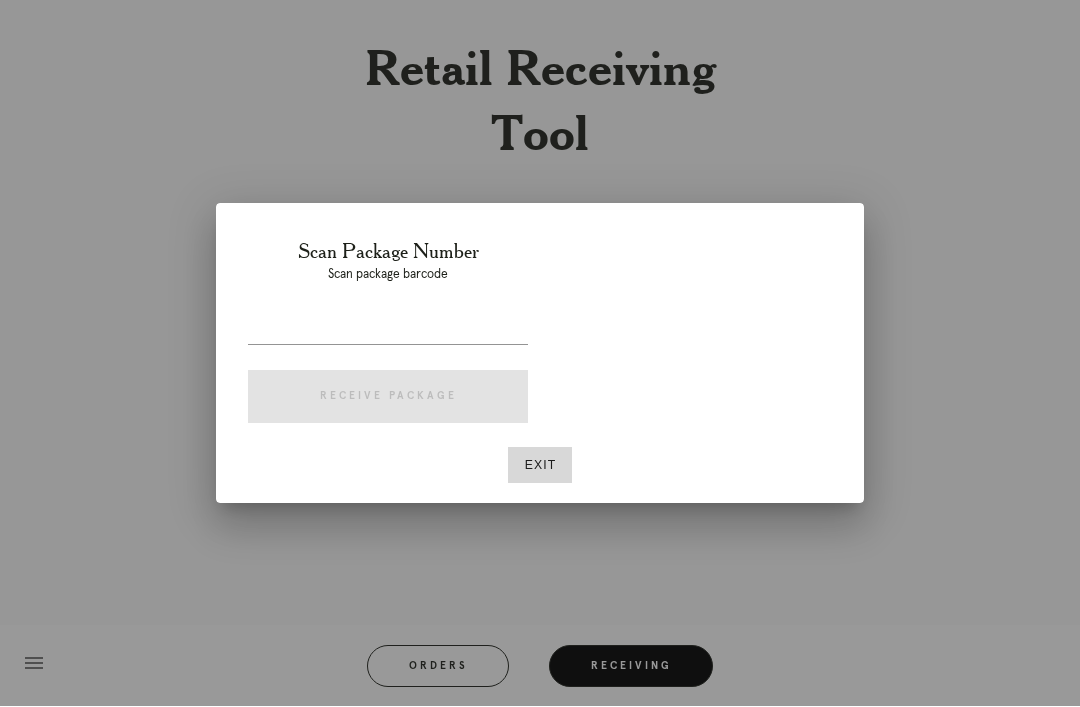 scroll, scrollTop: 64, scrollLeft: 0, axis: vertical 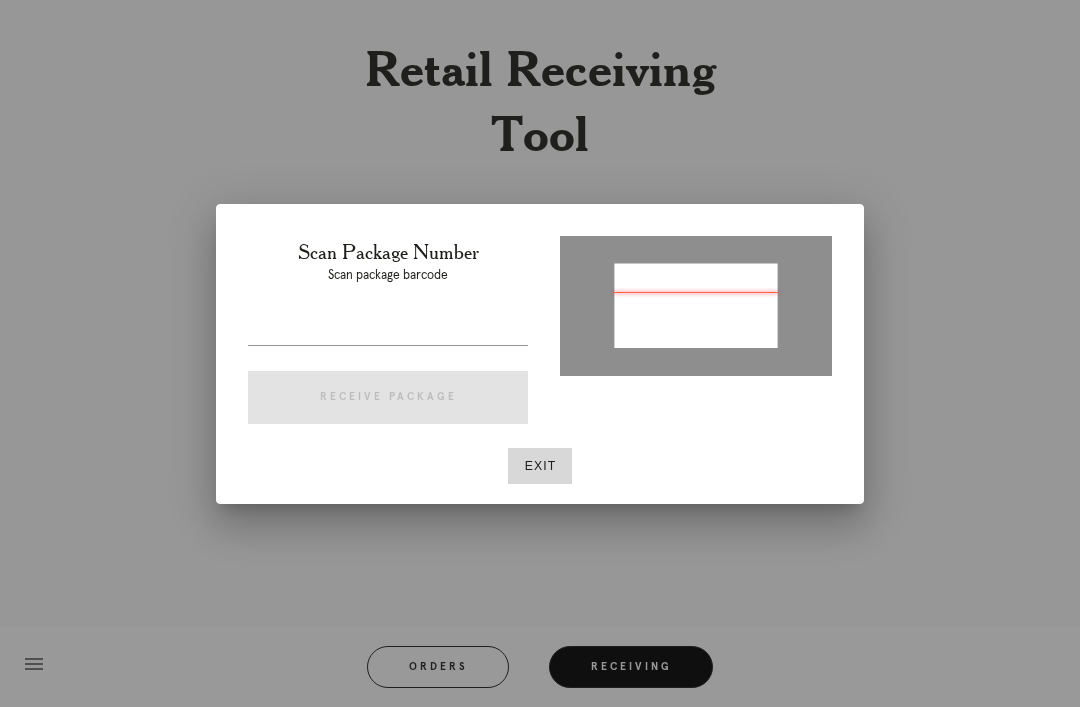 type on "P500026078424943" 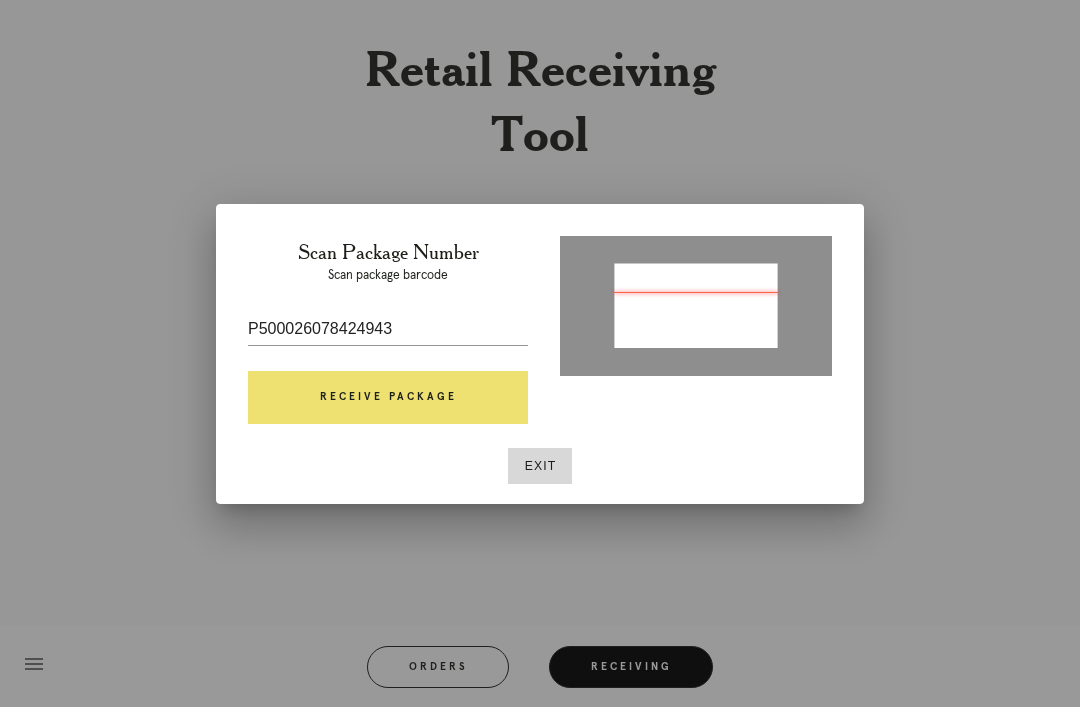 click on "Receive Package" at bounding box center [388, 398] 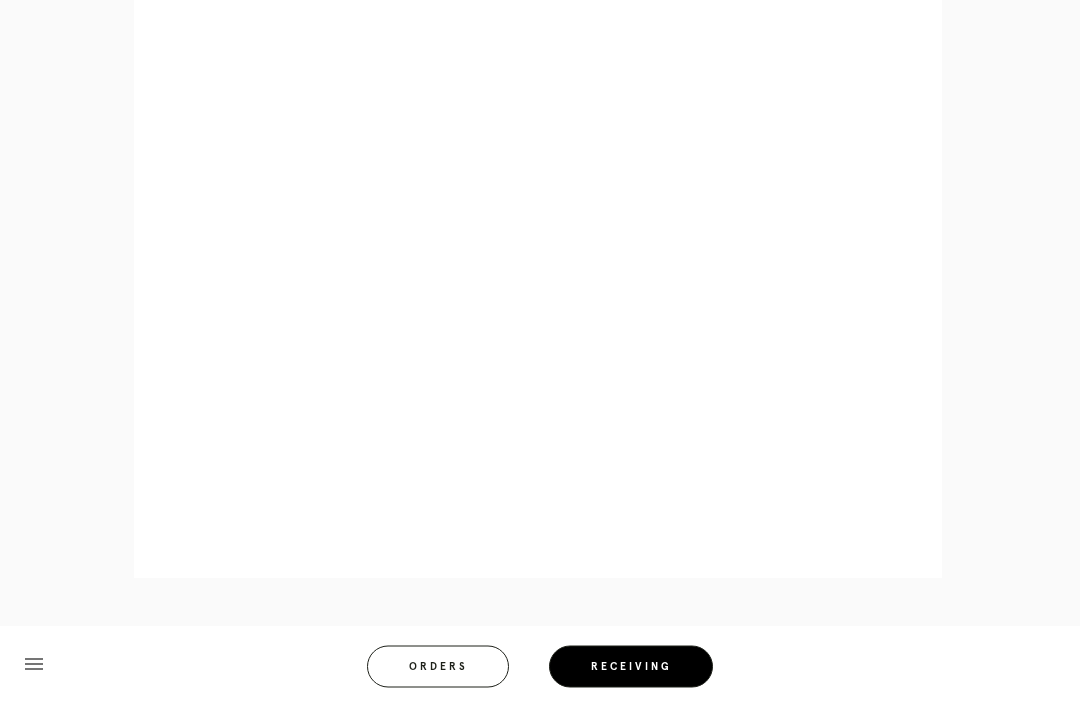 scroll, scrollTop: 928, scrollLeft: 0, axis: vertical 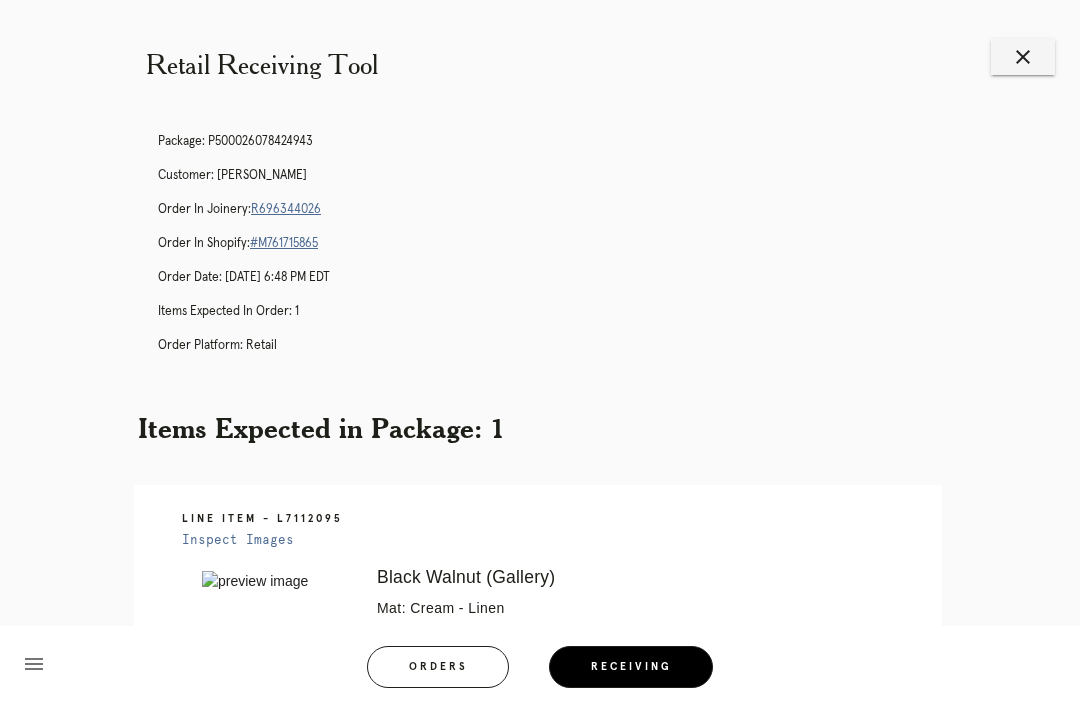click on "R696344026" at bounding box center (286, 209) 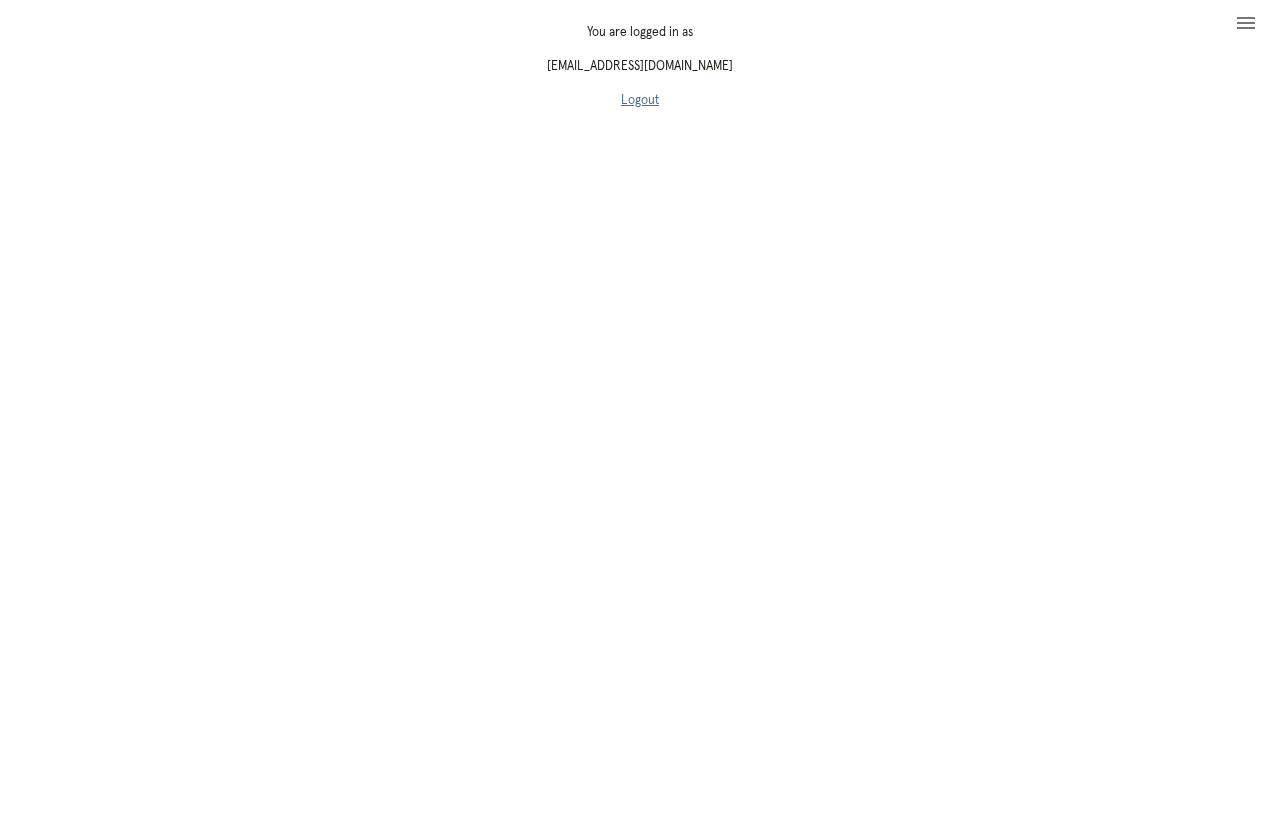 scroll, scrollTop: 0, scrollLeft: 0, axis: both 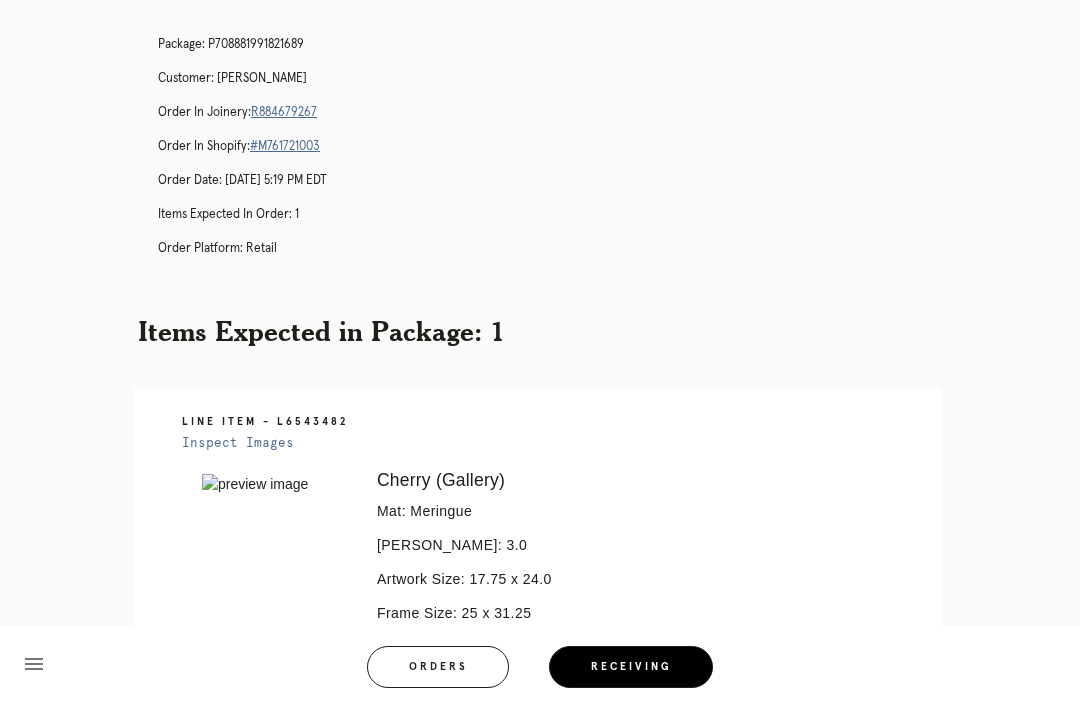 click on "Orders" at bounding box center [438, 667] 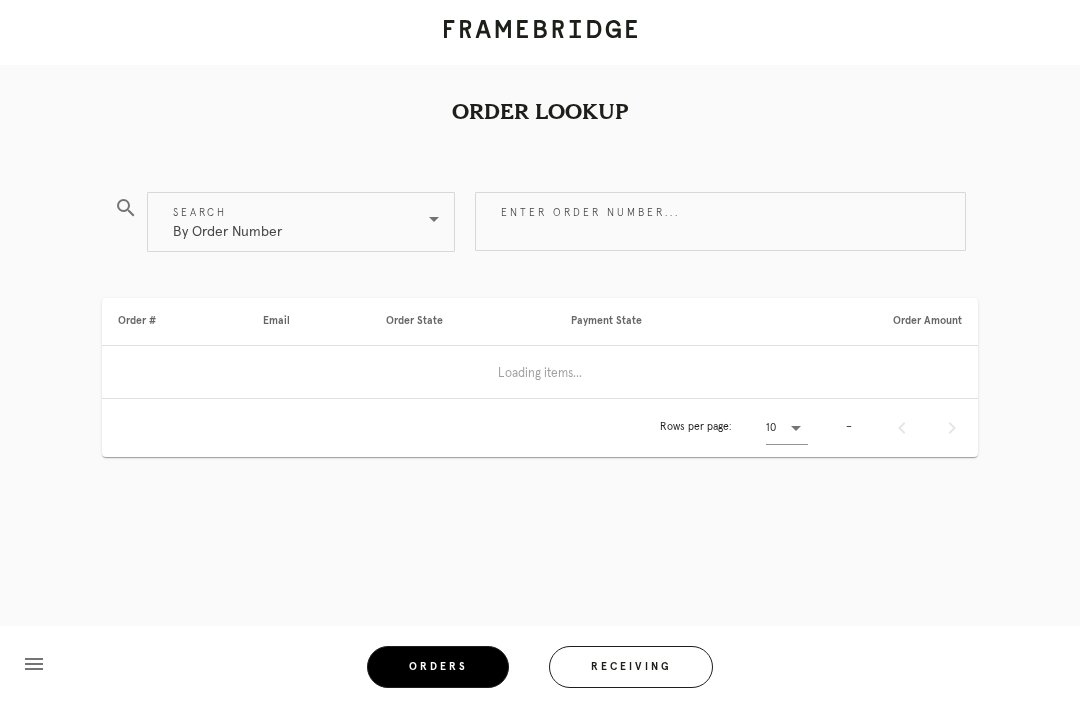 scroll, scrollTop: 0, scrollLeft: 0, axis: both 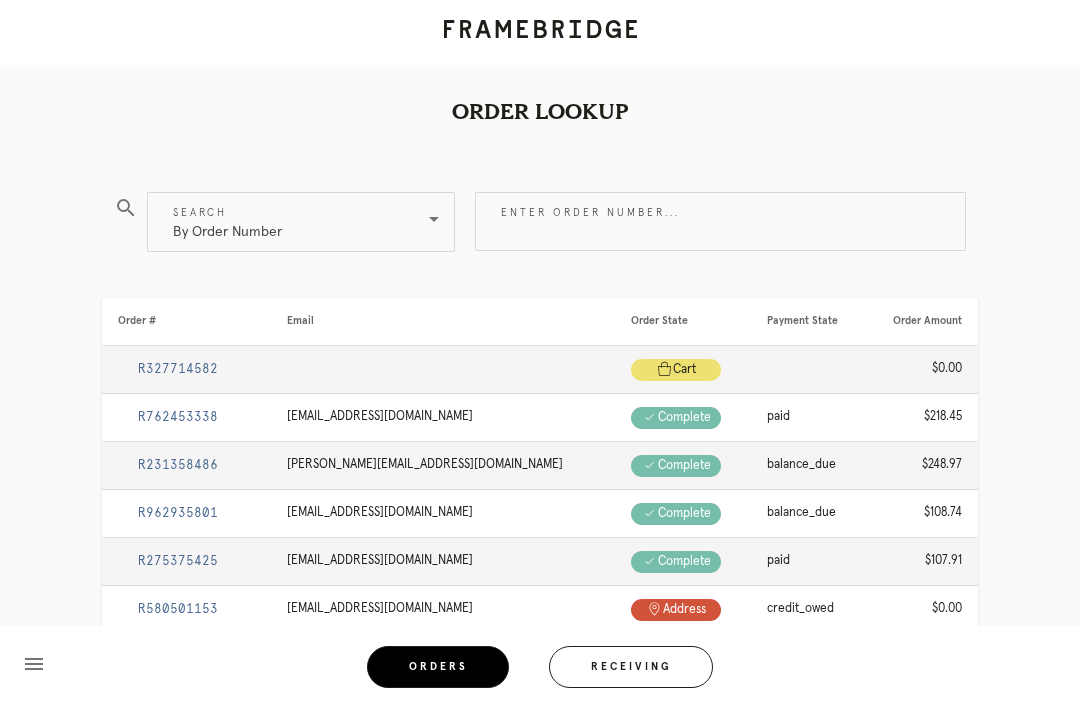 click on "Enter order number..." at bounding box center (720, 221) 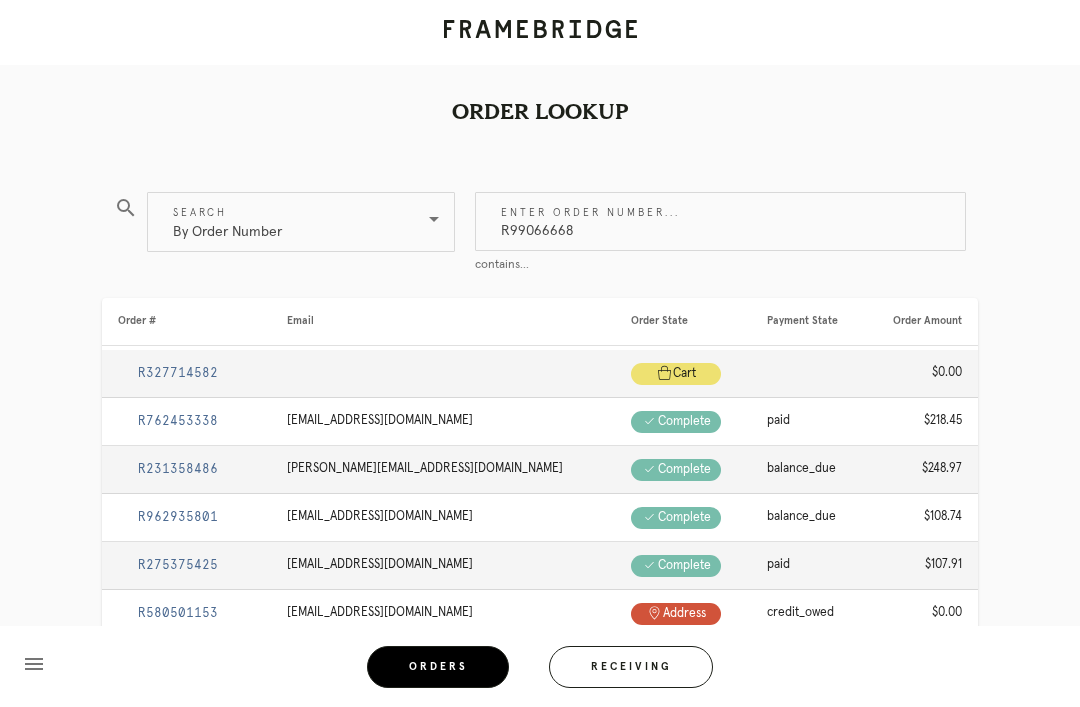 type on "R990666687" 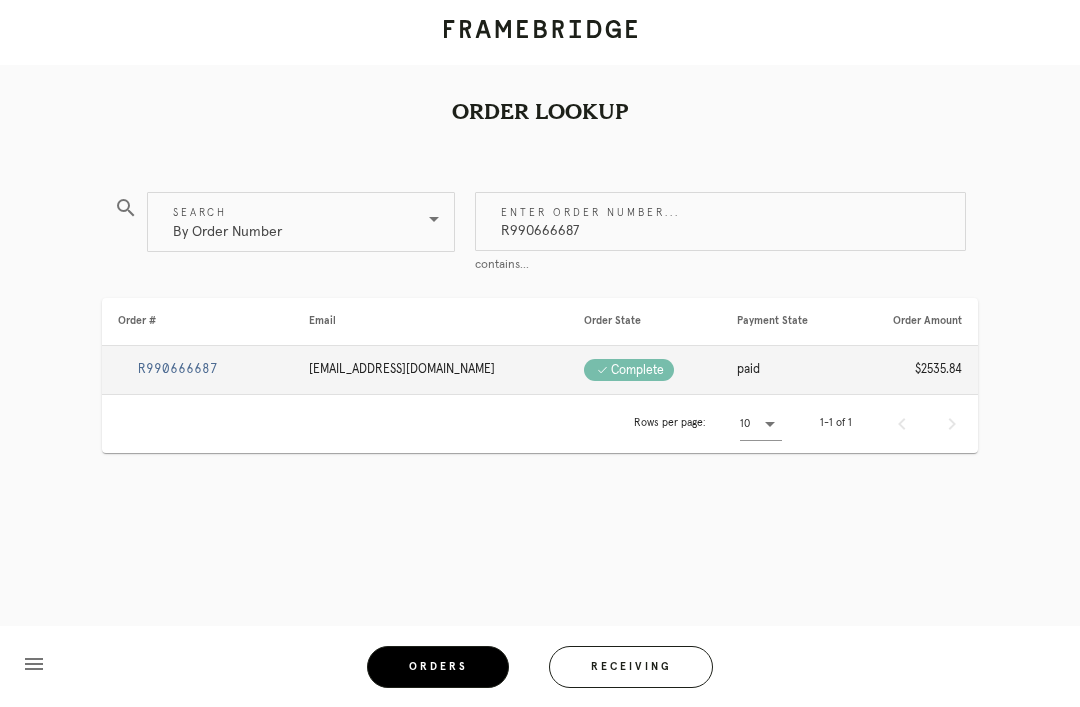 click on "R990666687" at bounding box center (178, 369) 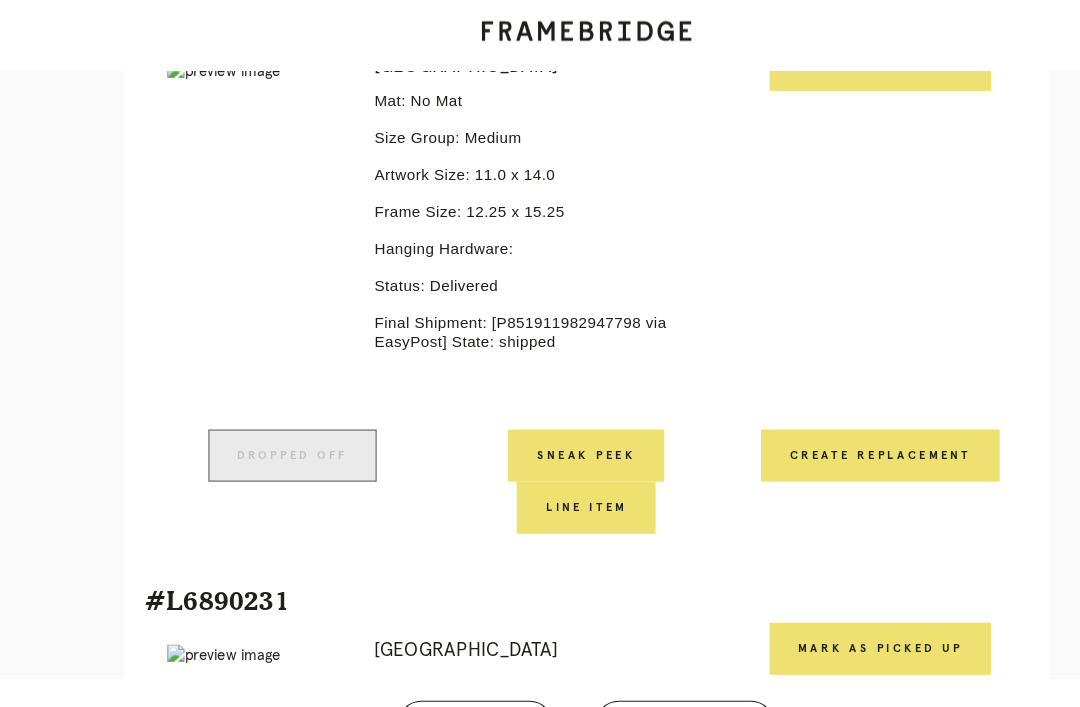 scroll, scrollTop: 1098, scrollLeft: 0, axis: vertical 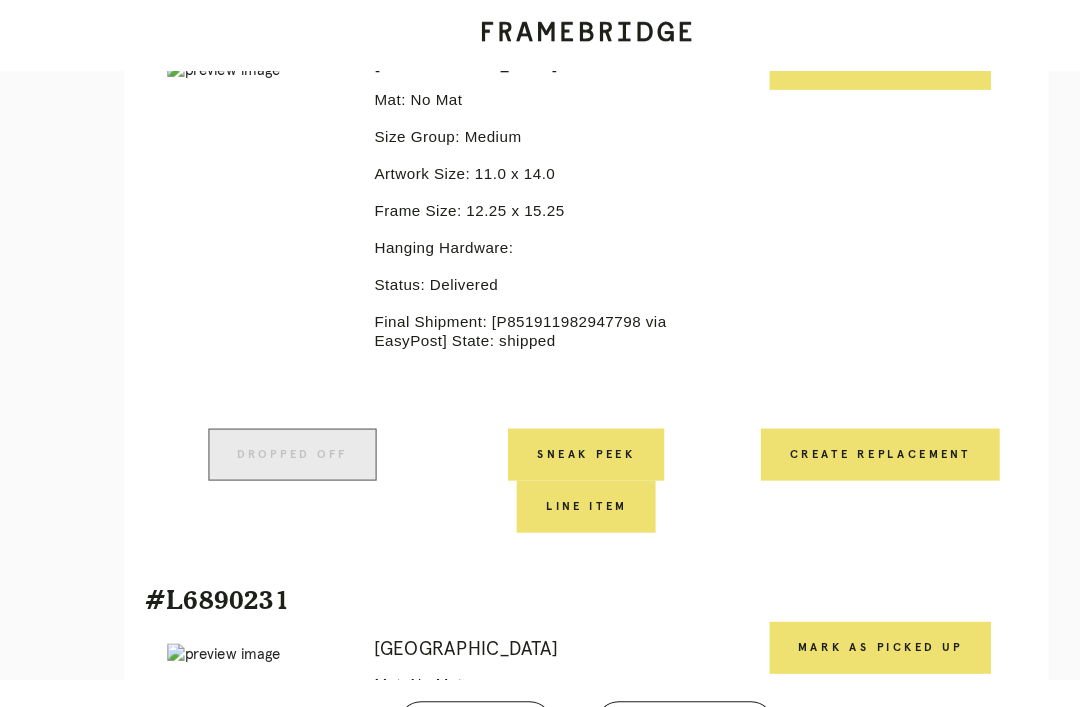 click on "Orders" at bounding box center (438, 667) 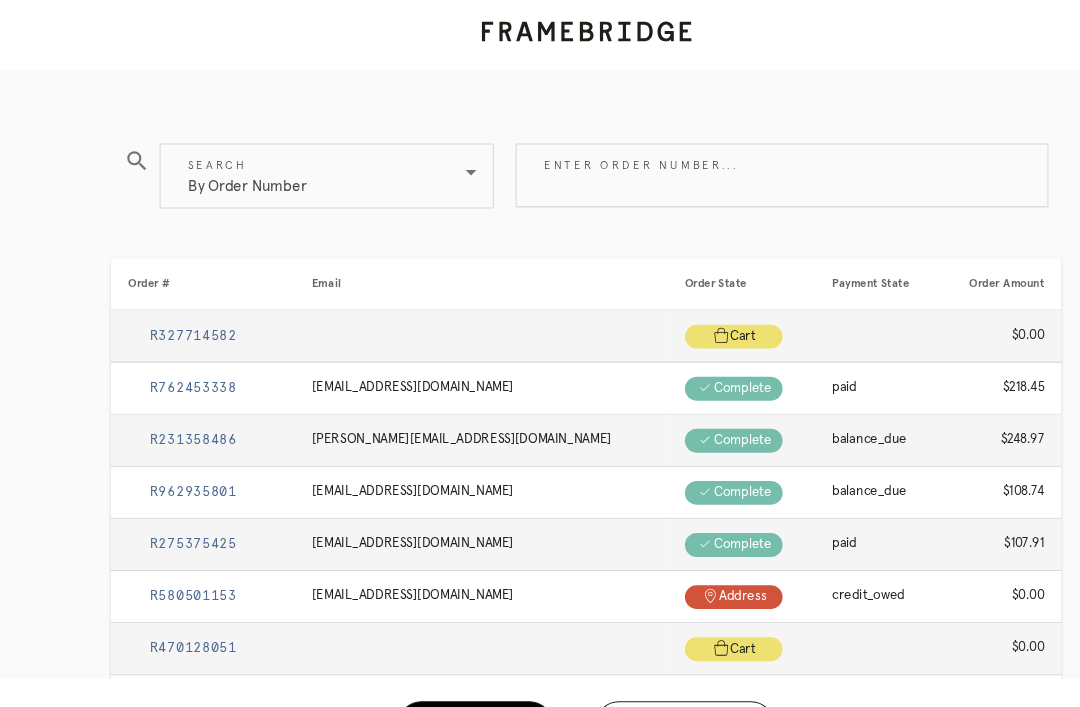 click on "Receiving" at bounding box center [631, 667] 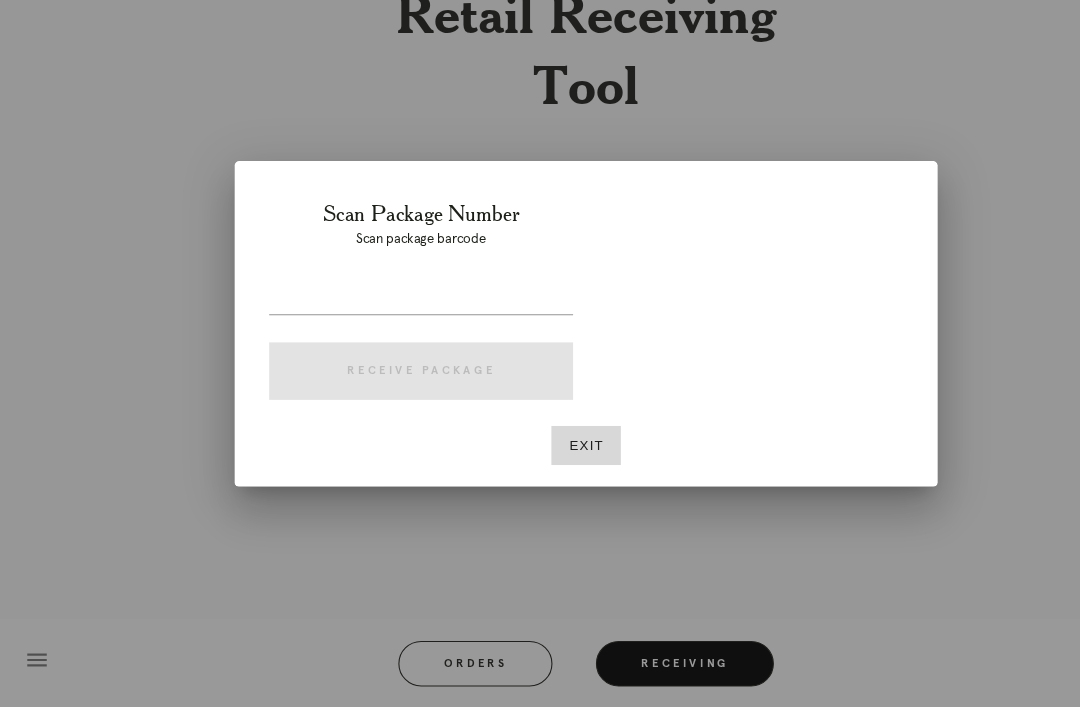 scroll, scrollTop: 64, scrollLeft: 0, axis: vertical 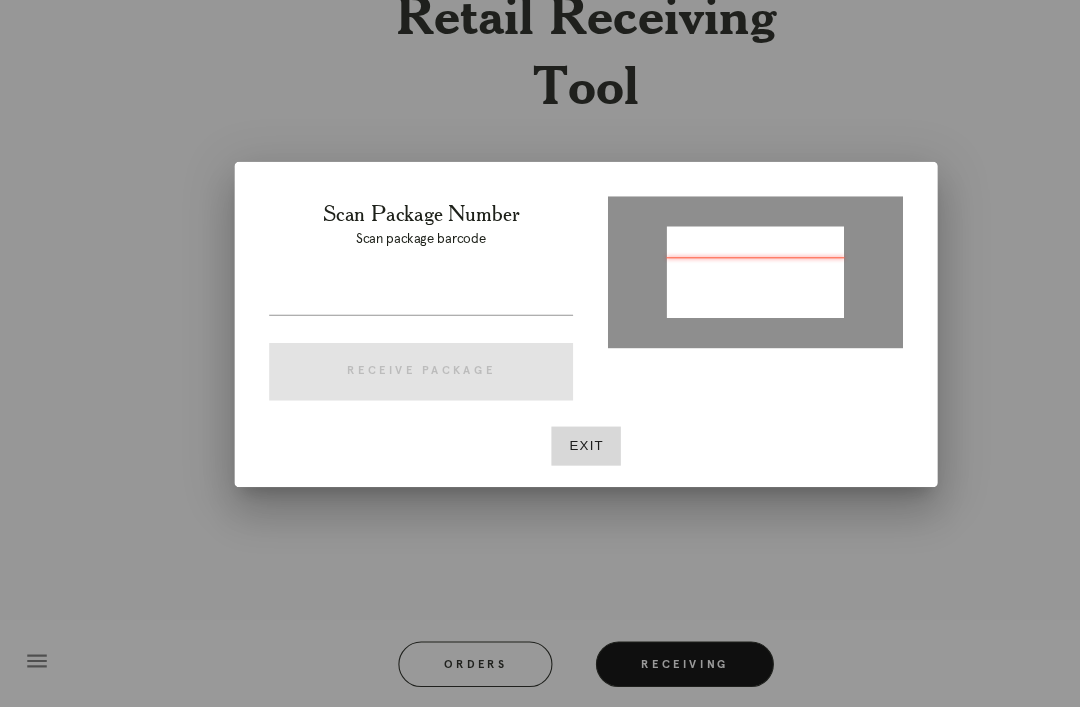 type on "P259411379460816" 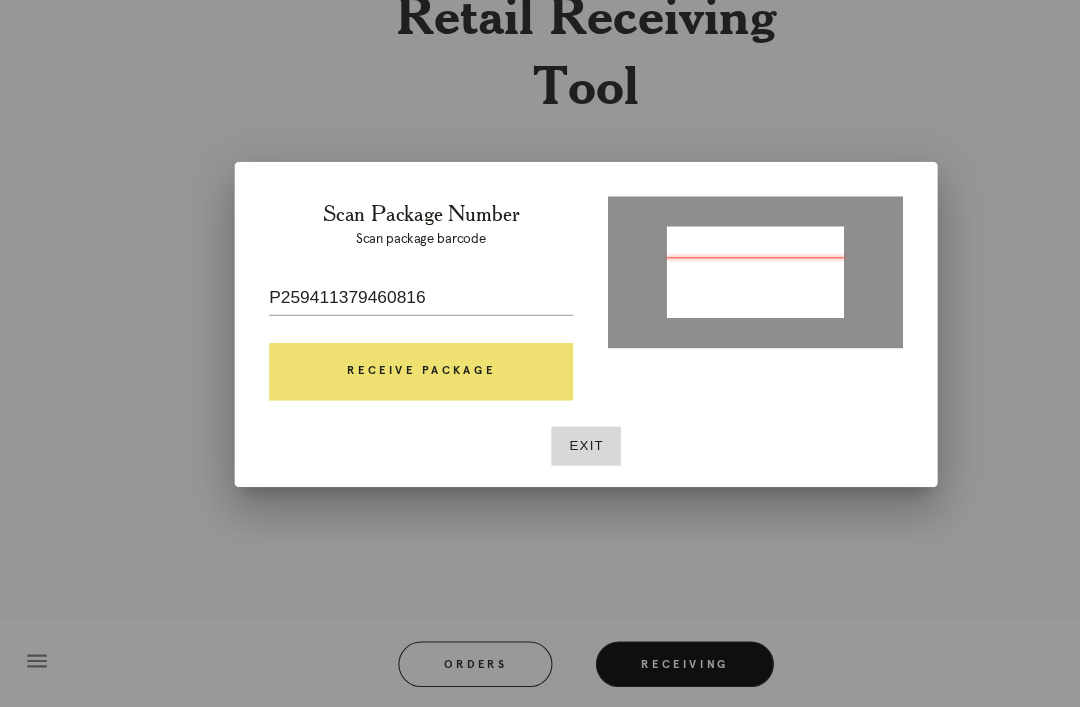 click on "Receive Package" at bounding box center (388, 398) 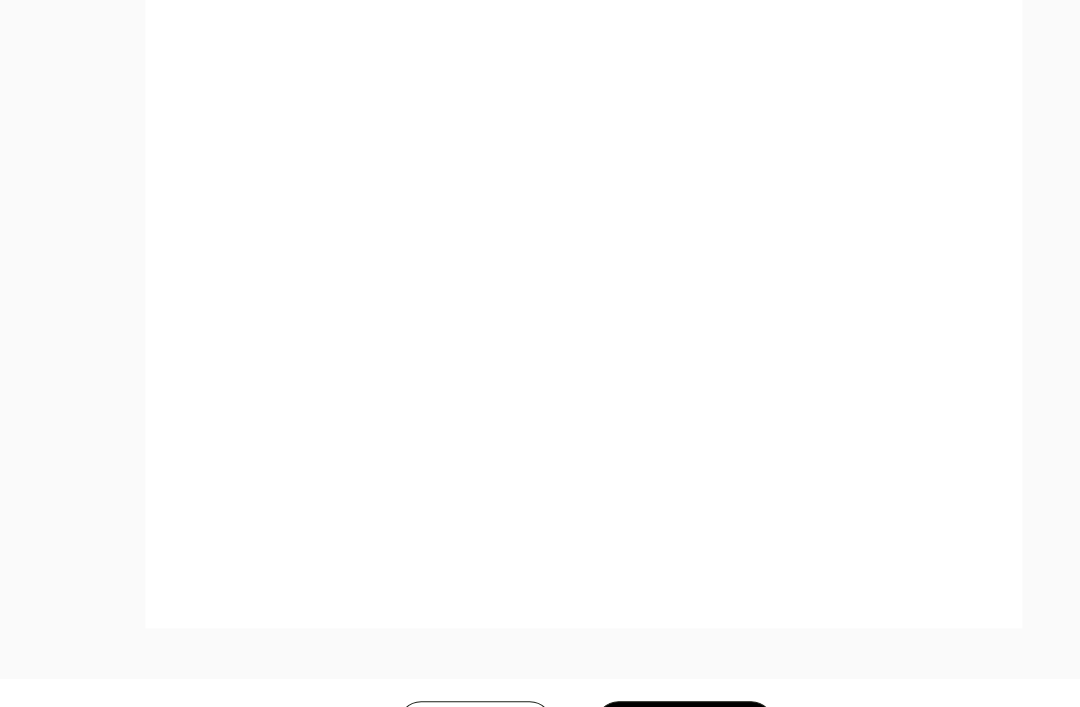 scroll, scrollTop: 926, scrollLeft: 0, axis: vertical 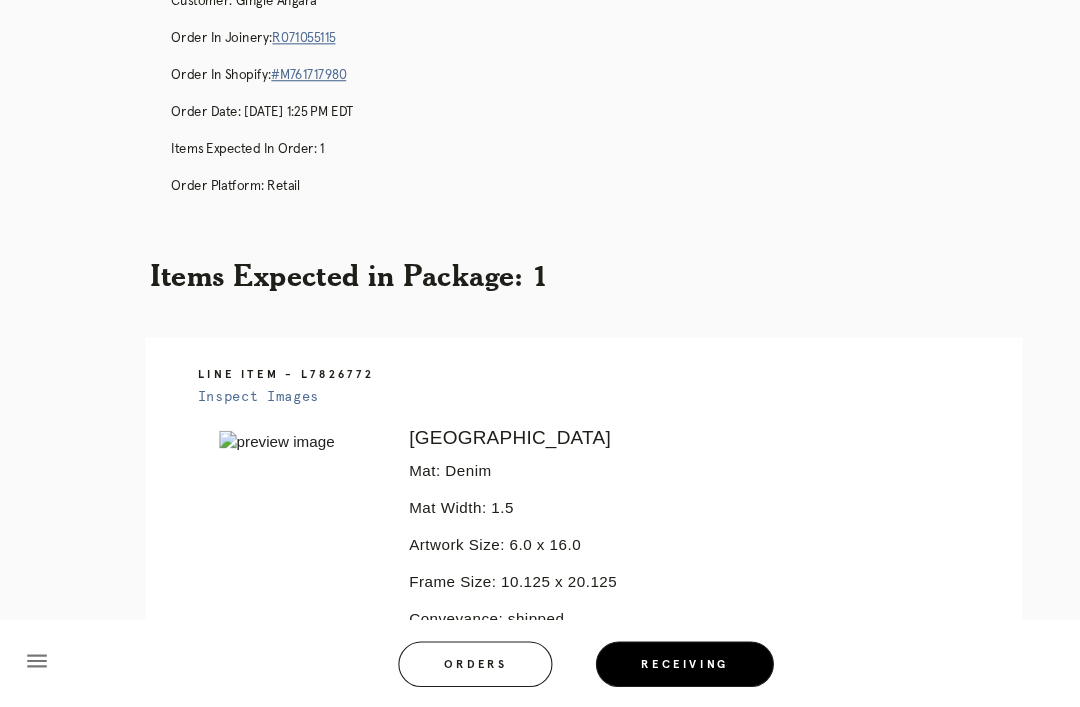 click on "R071055115" at bounding box center [280, 90] 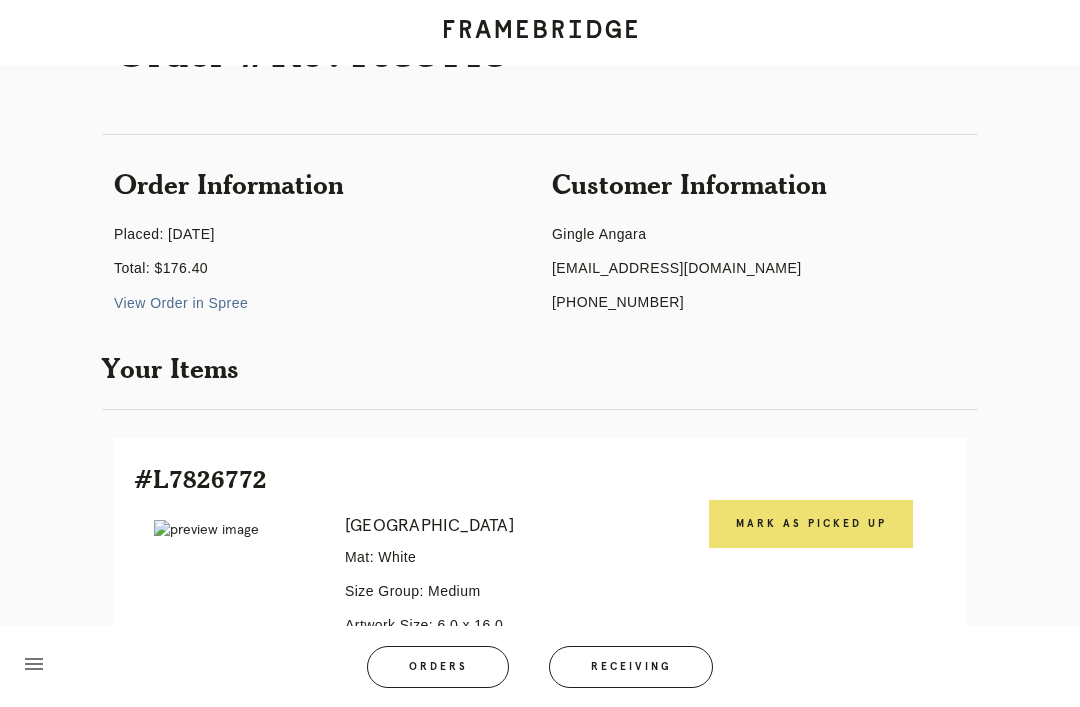 scroll, scrollTop: 0, scrollLeft: 0, axis: both 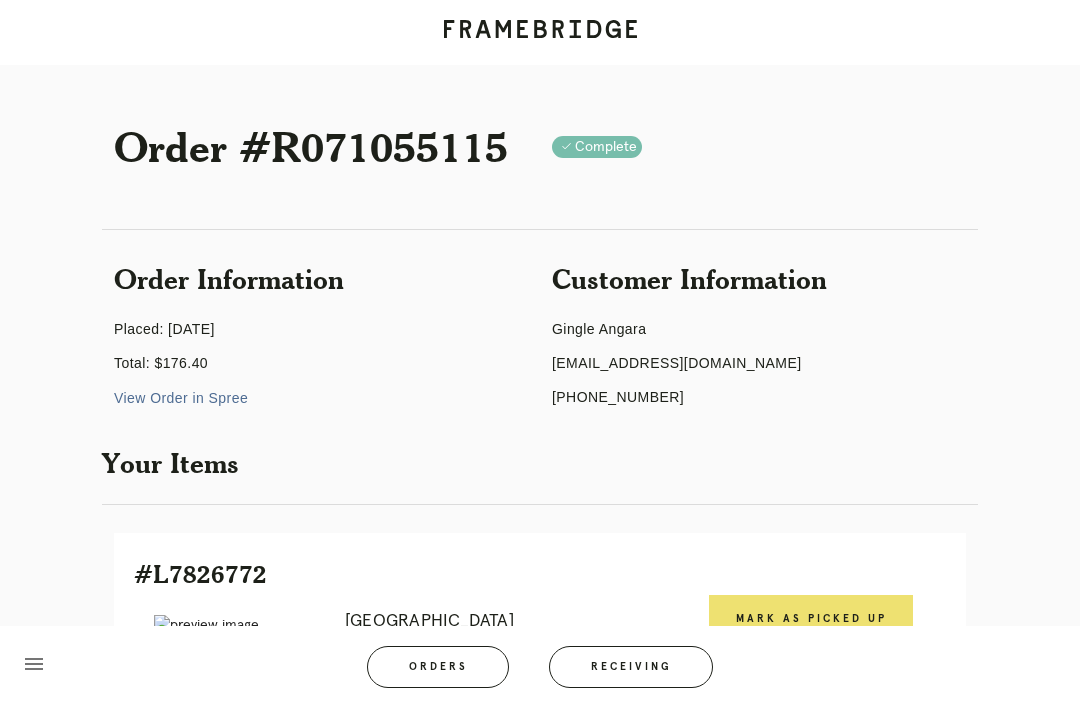 click on "Receiving" at bounding box center (631, 667) 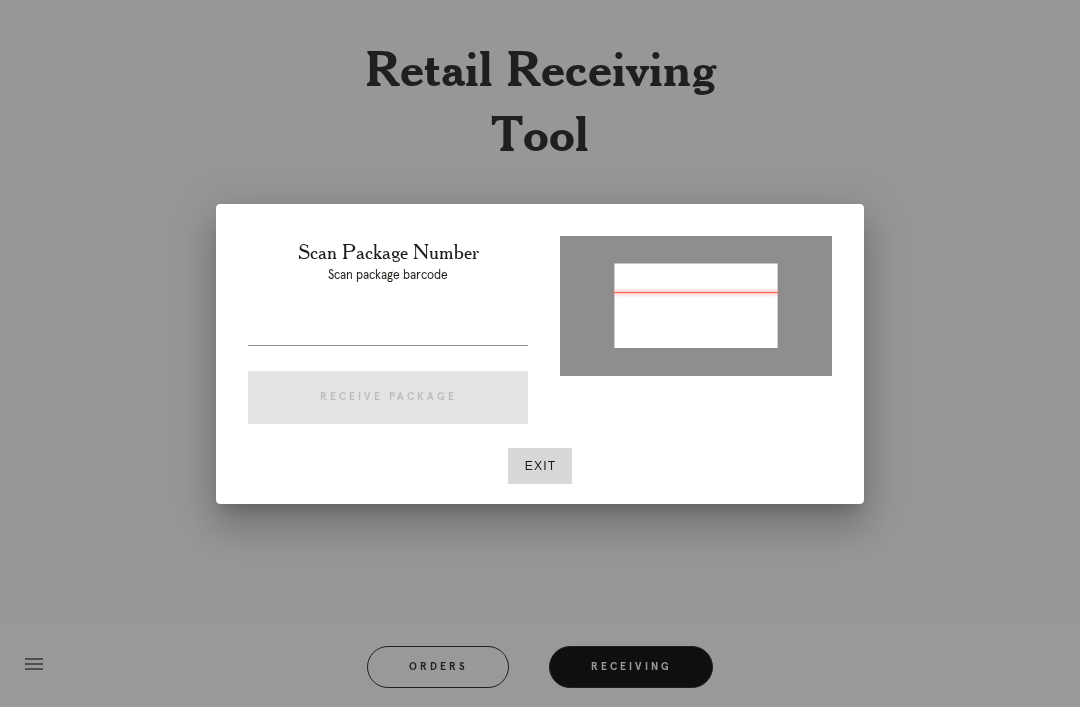 type on "P611657879863262" 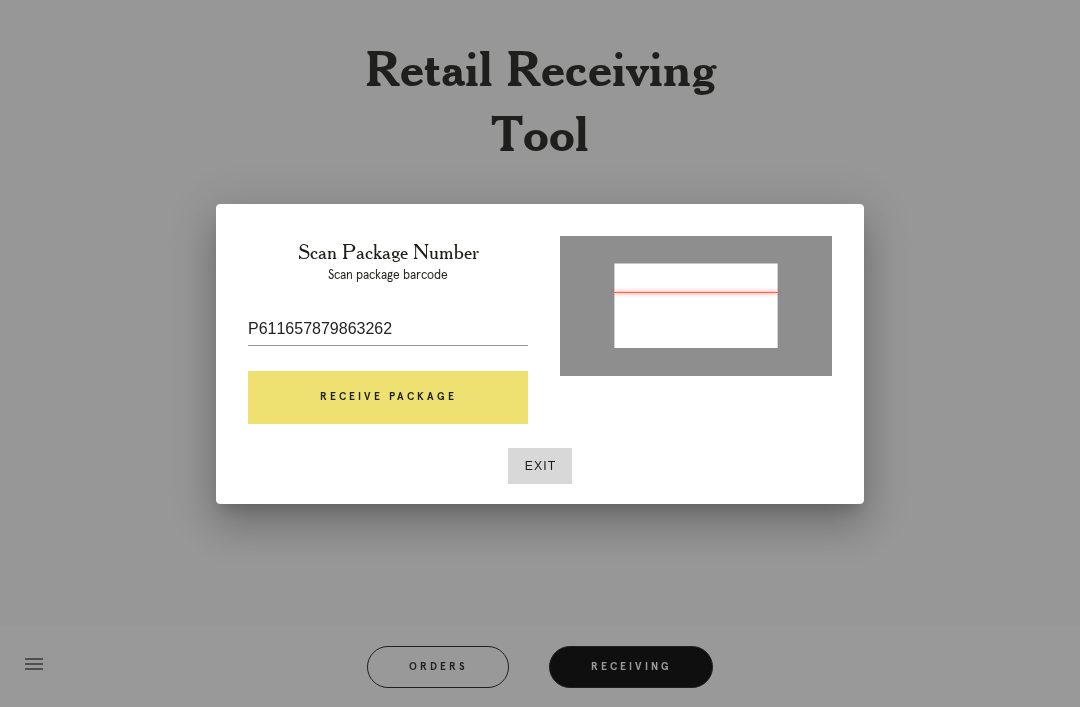 click on "Receive Package" at bounding box center [388, 398] 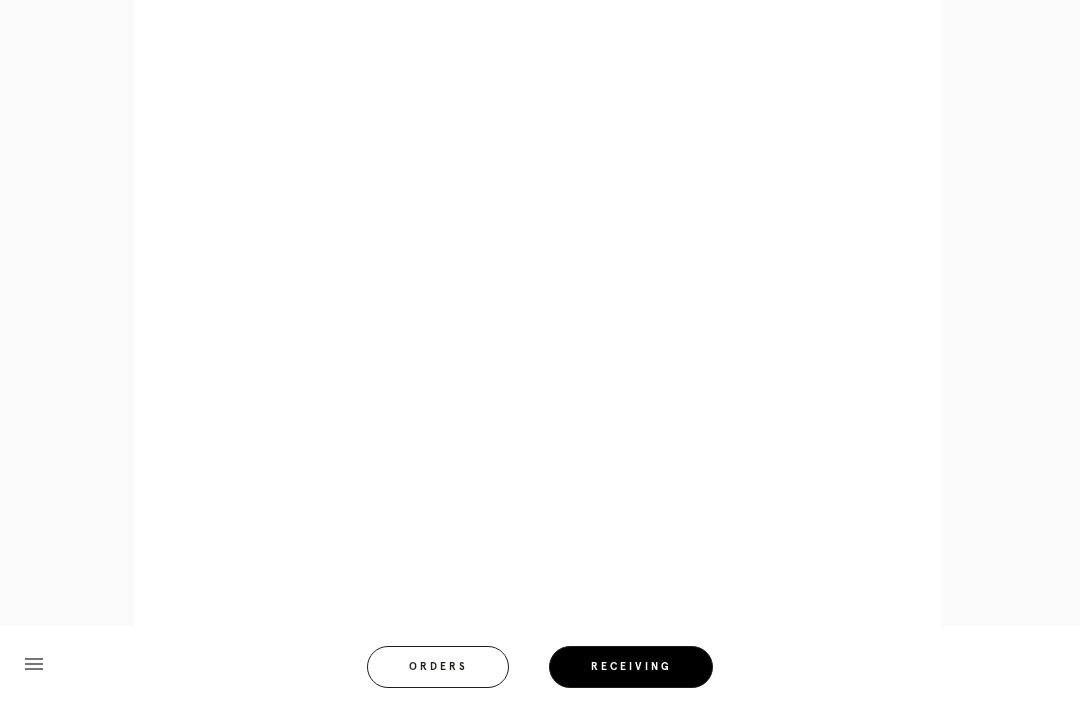 scroll, scrollTop: 892, scrollLeft: 0, axis: vertical 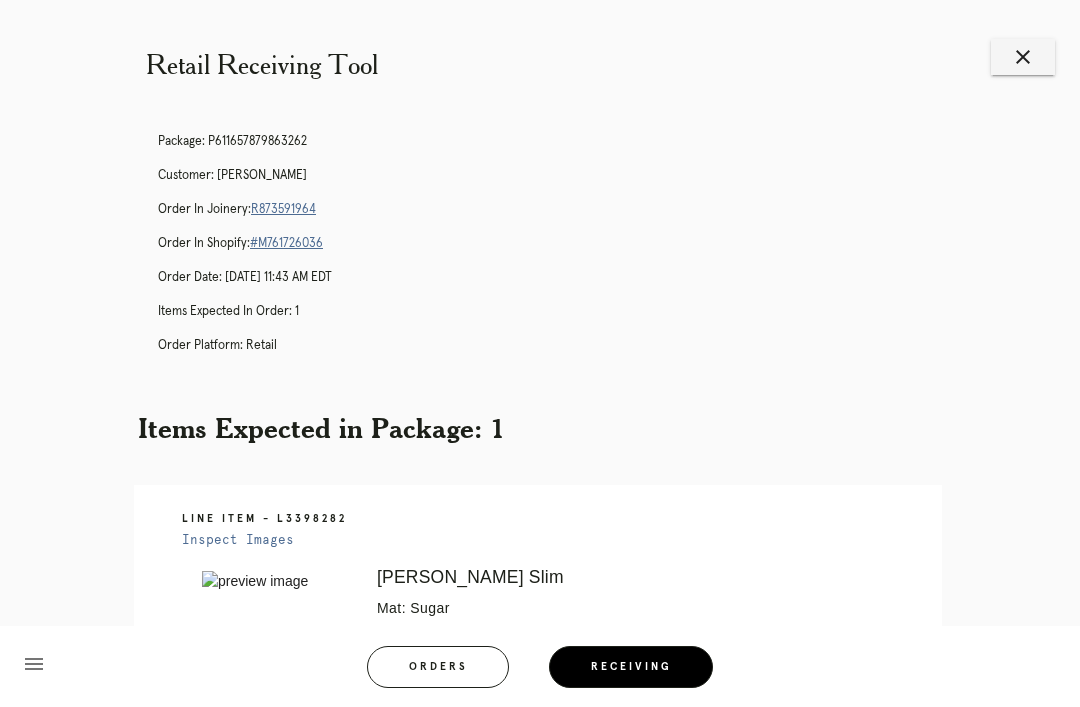 click on "Package: P611657879863262   Customer: [PERSON_NAME]
Order in Joinery:
R873591964
Order in Shopify:
#M761726036
Order Date:
[DATE] 11:43 AM EDT
Items Expected in Order: 1   Order Platform: retail" at bounding box center (560, 252) 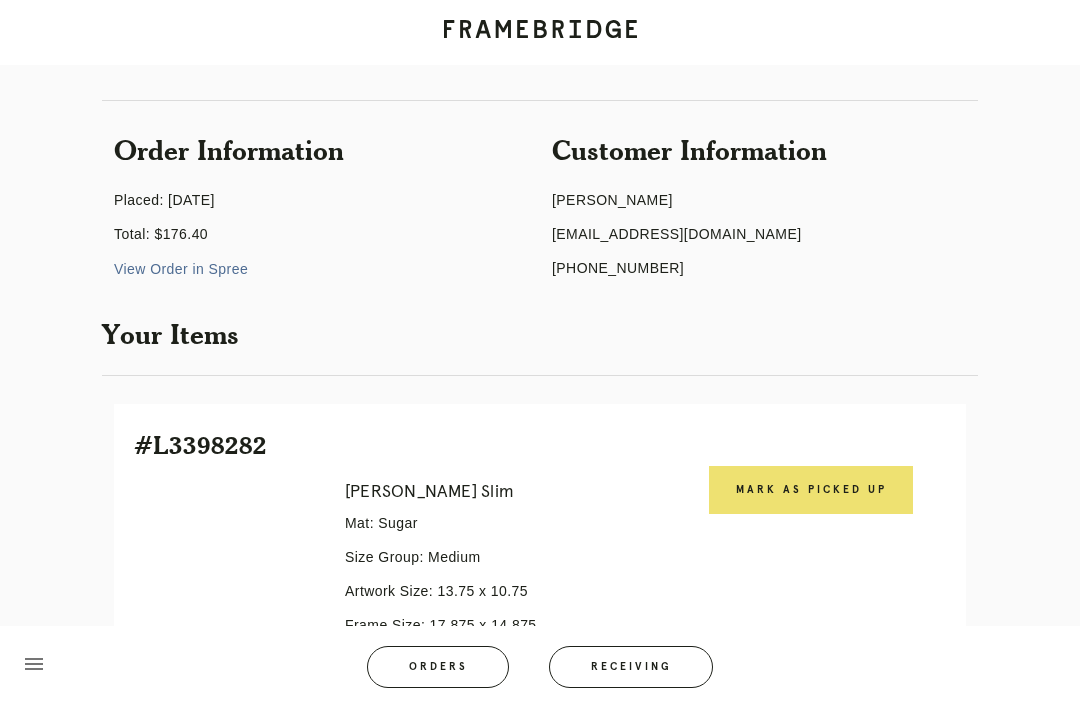 scroll, scrollTop: 446, scrollLeft: 0, axis: vertical 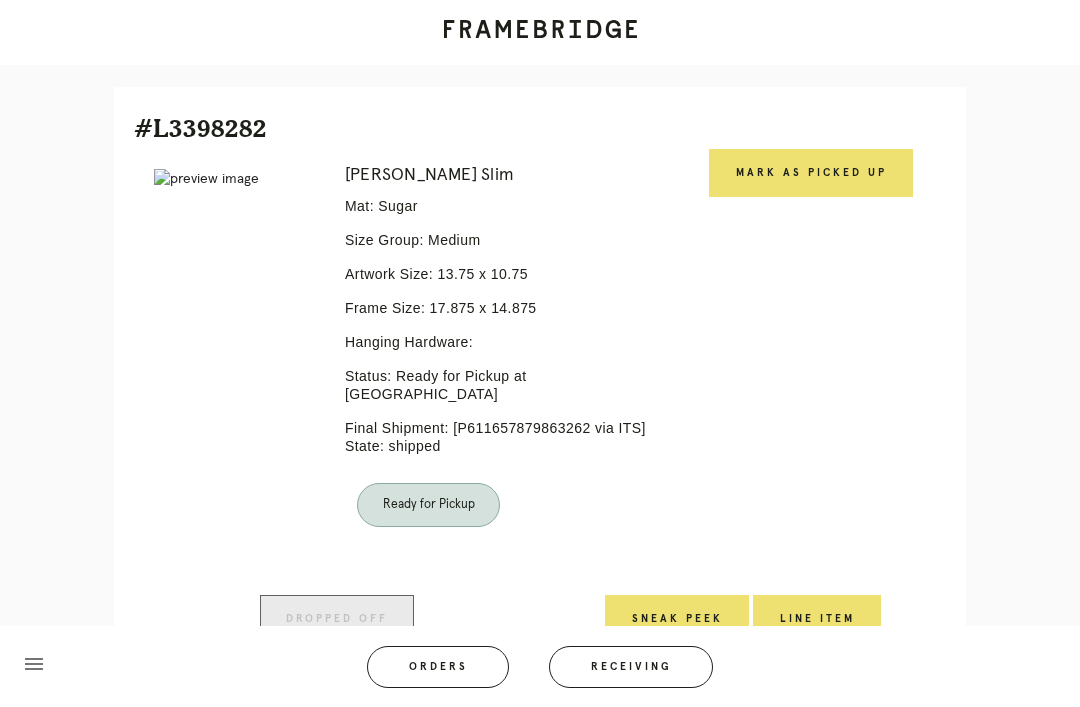 click on "Receiving" at bounding box center [631, 667] 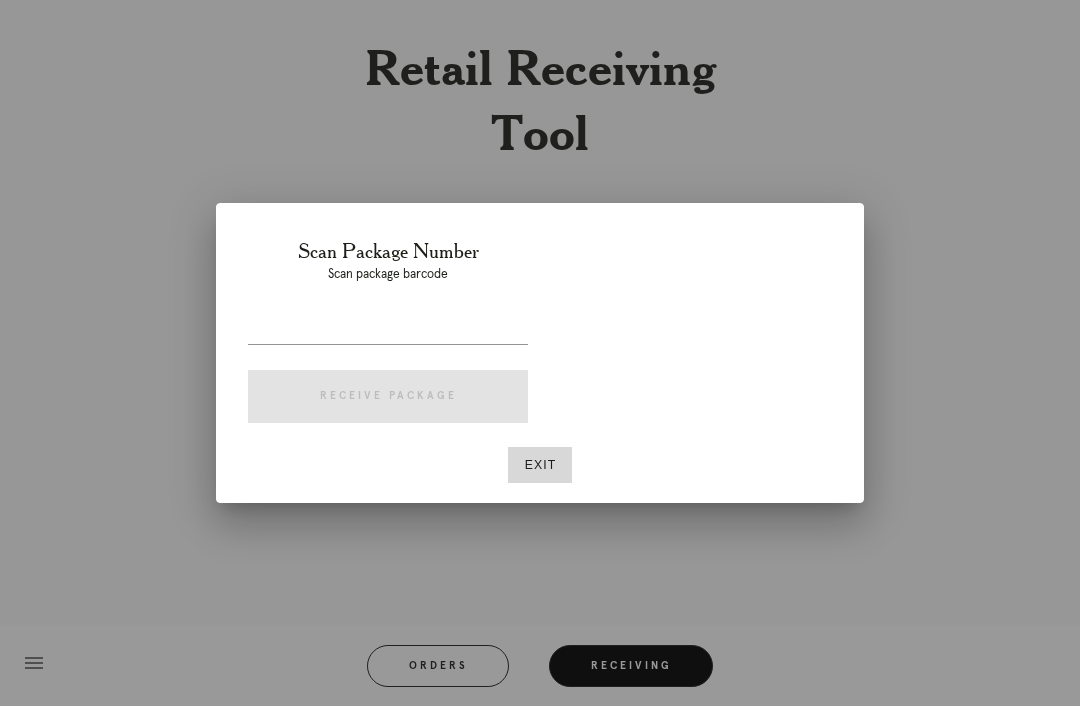 scroll, scrollTop: 64, scrollLeft: 0, axis: vertical 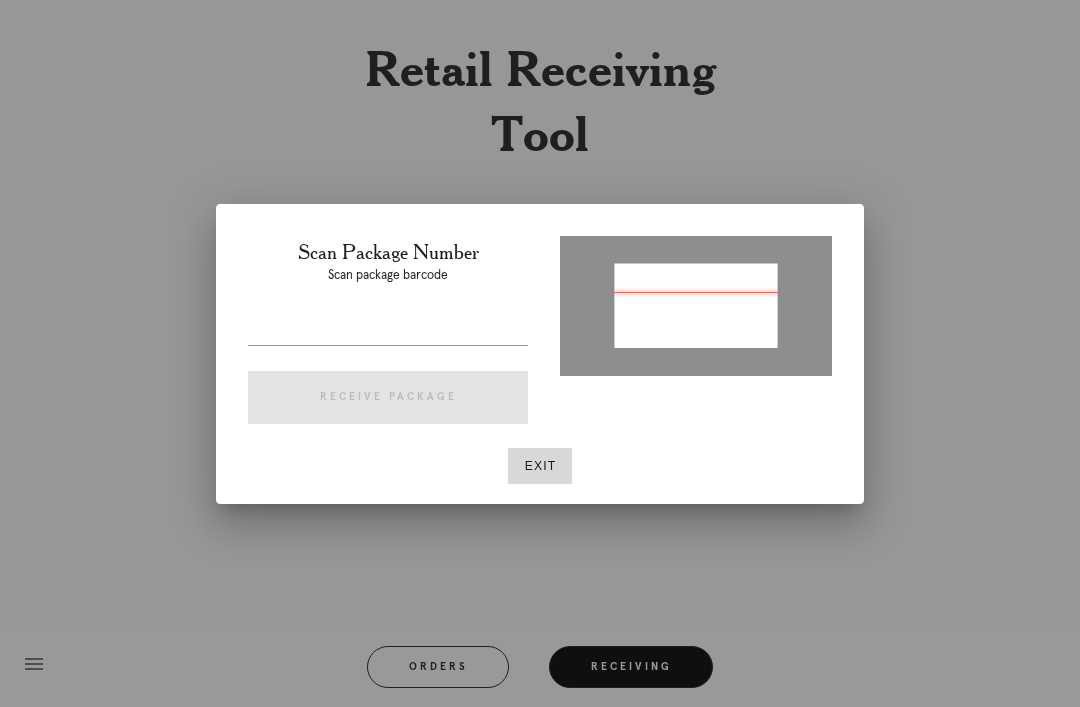 type on "P199424002763462" 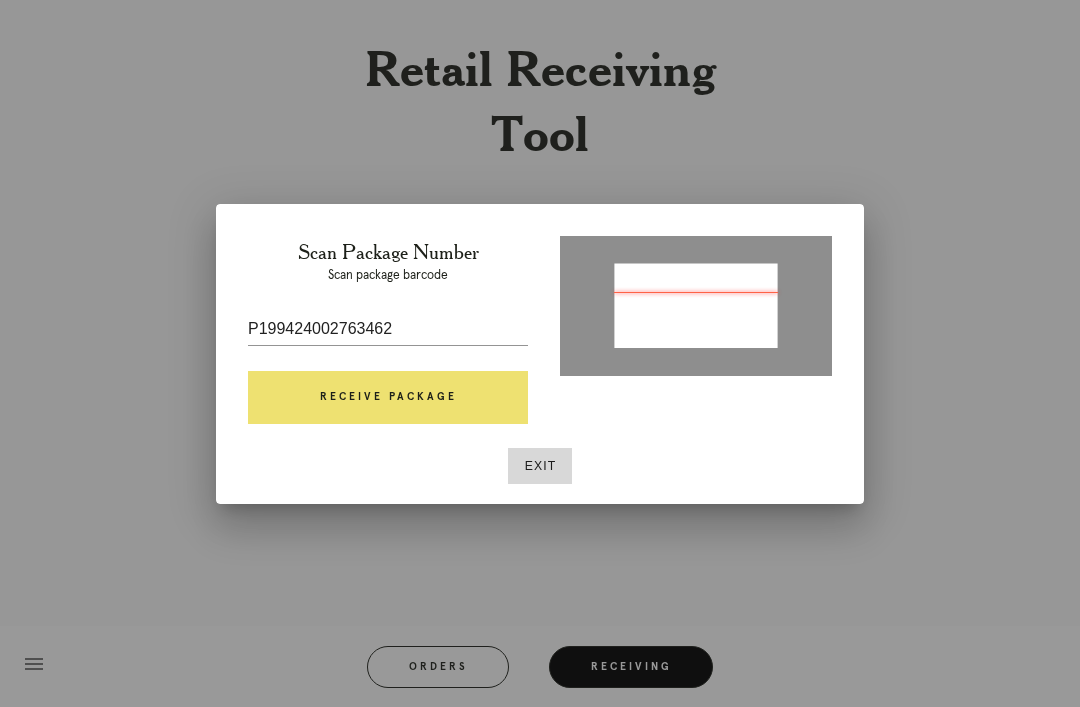 click on "Receive Package" at bounding box center (388, 398) 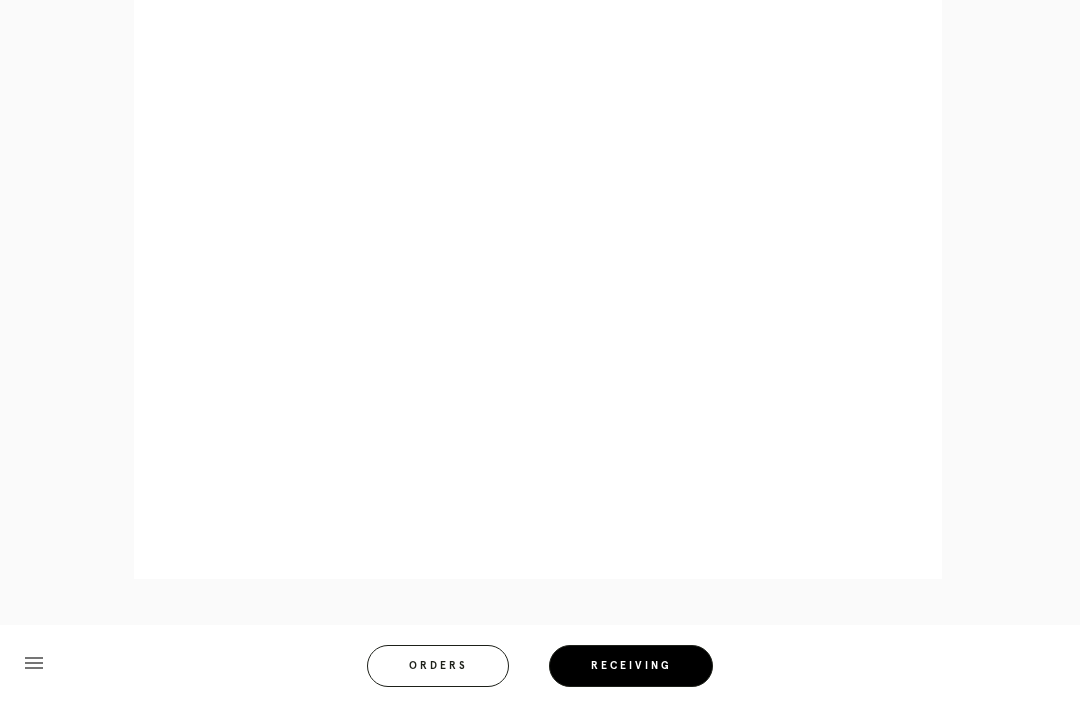 scroll, scrollTop: 956, scrollLeft: 0, axis: vertical 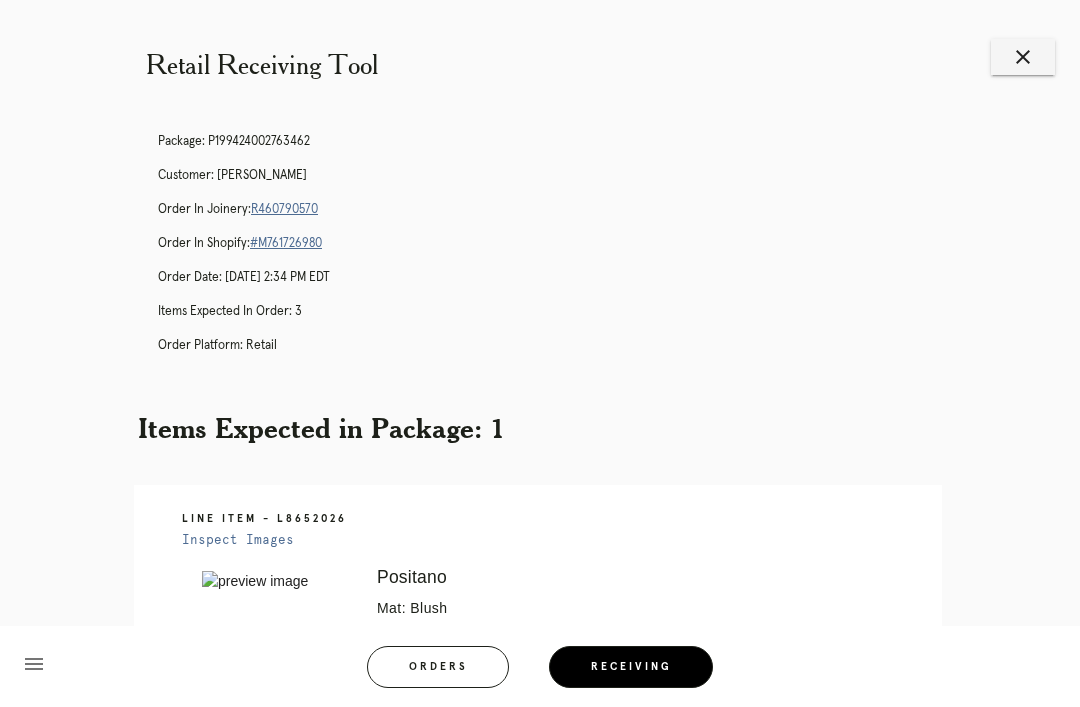 click on "R460790570" at bounding box center (284, 209) 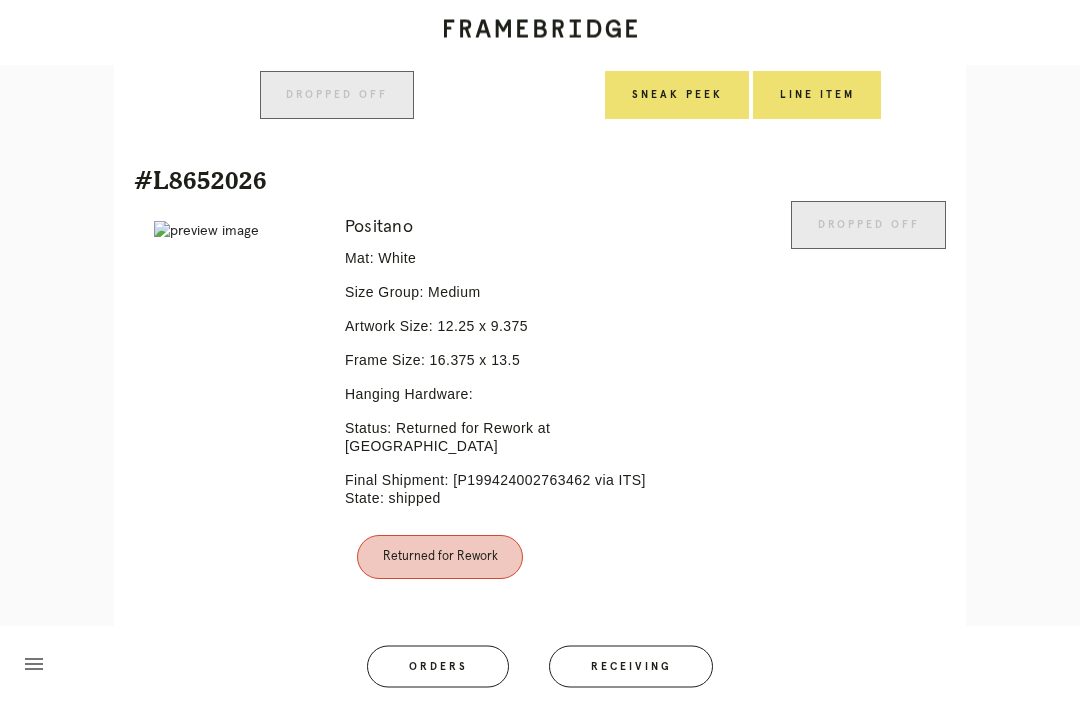 scroll, scrollTop: 1532, scrollLeft: 0, axis: vertical 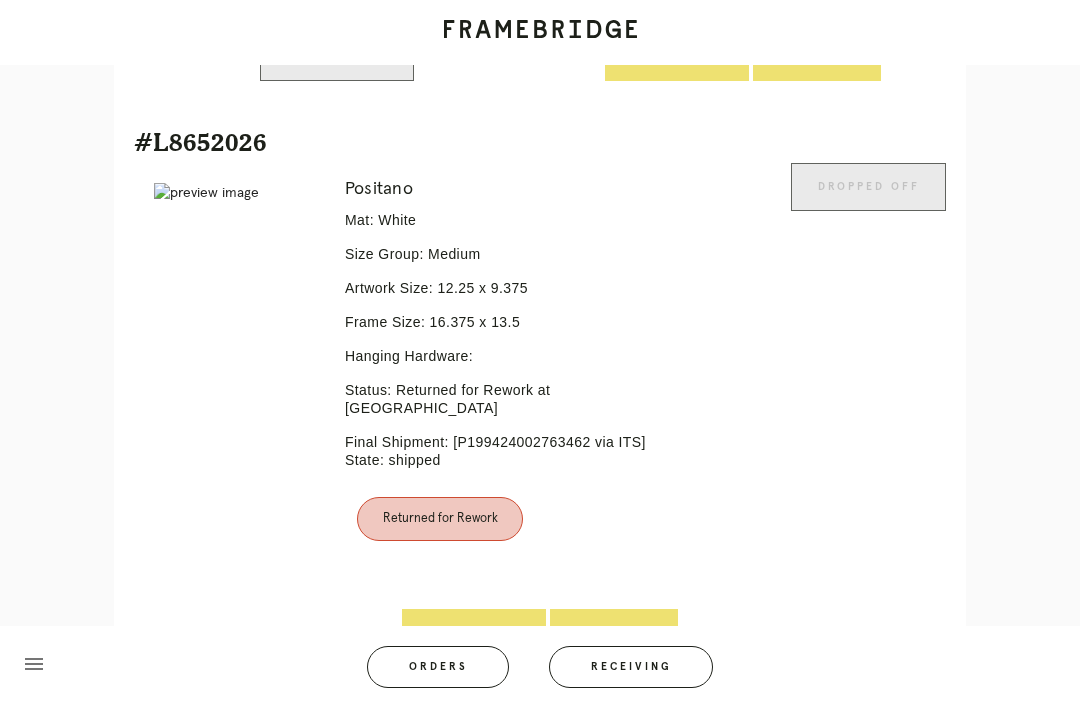 click on "Line Item" at bounding box center (614, 633) 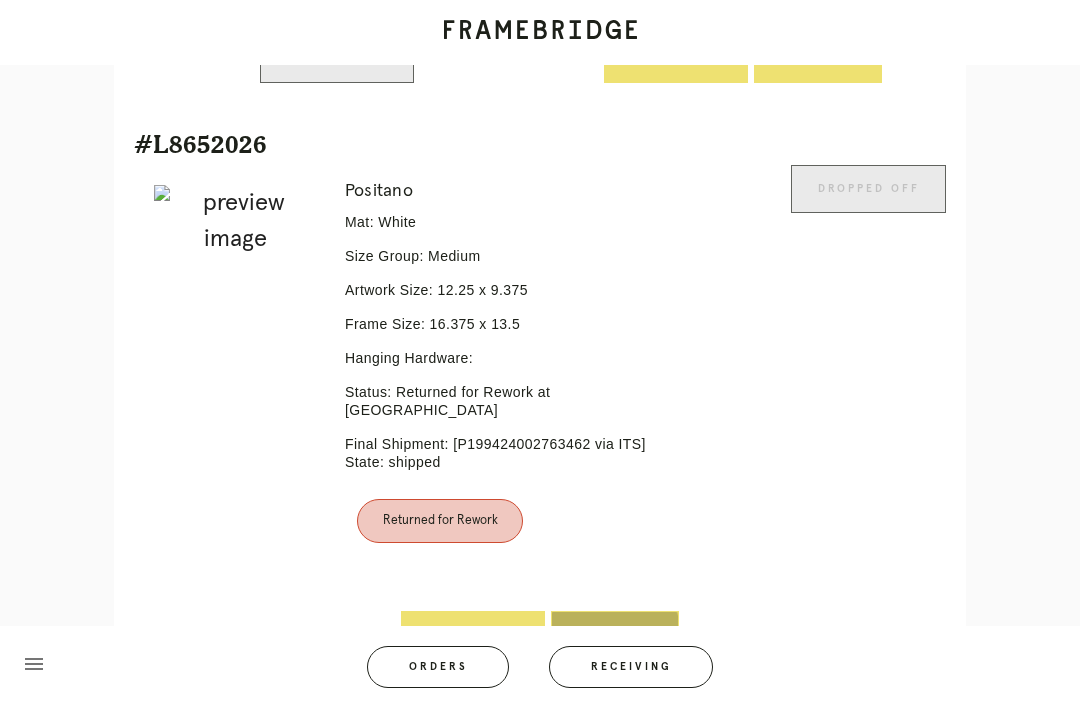 scroll, scrollTop: 0, scrollLeft: 0, axis: both 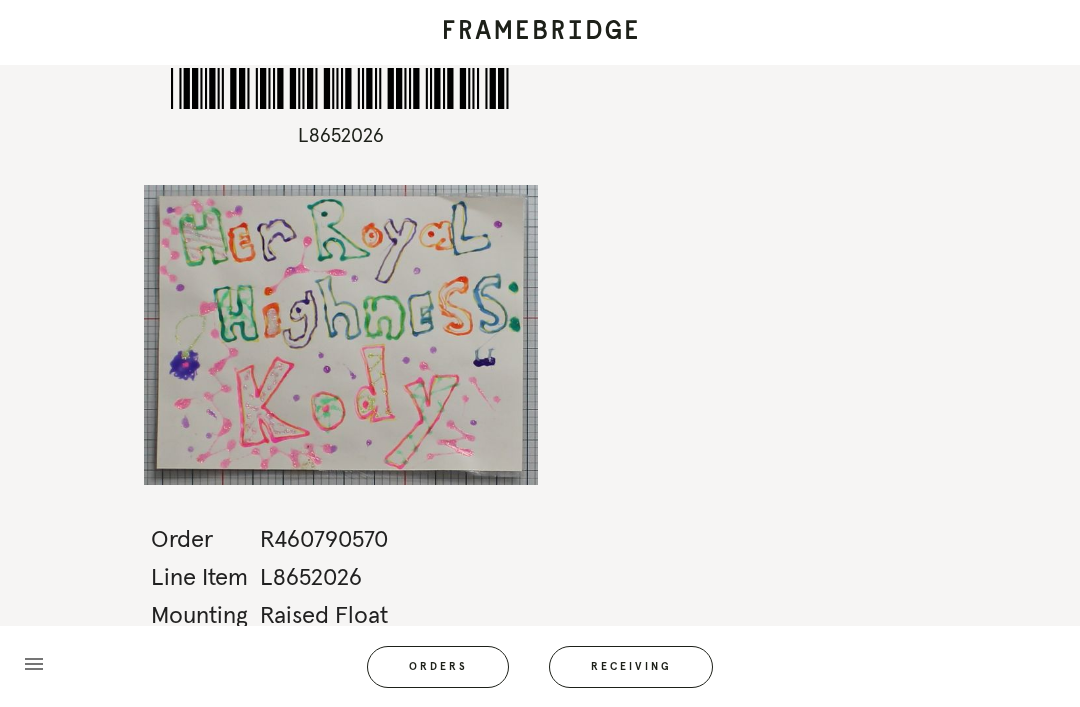 click on "Receiving" at bounding box center (631, 667) 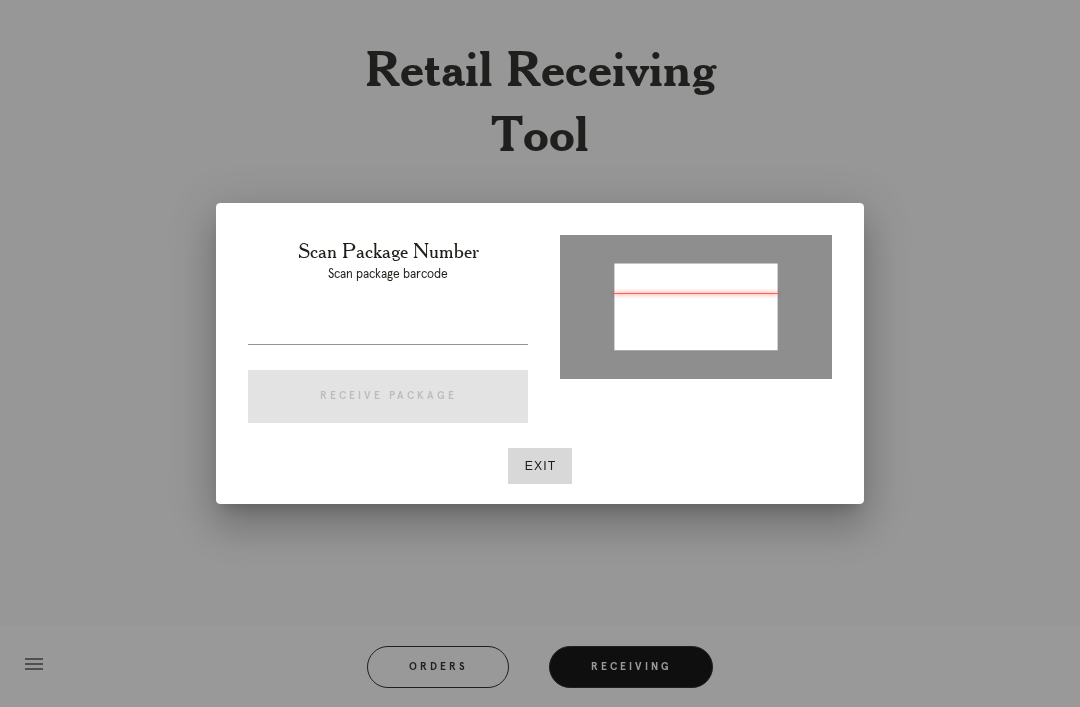 type on "P804668937454082" 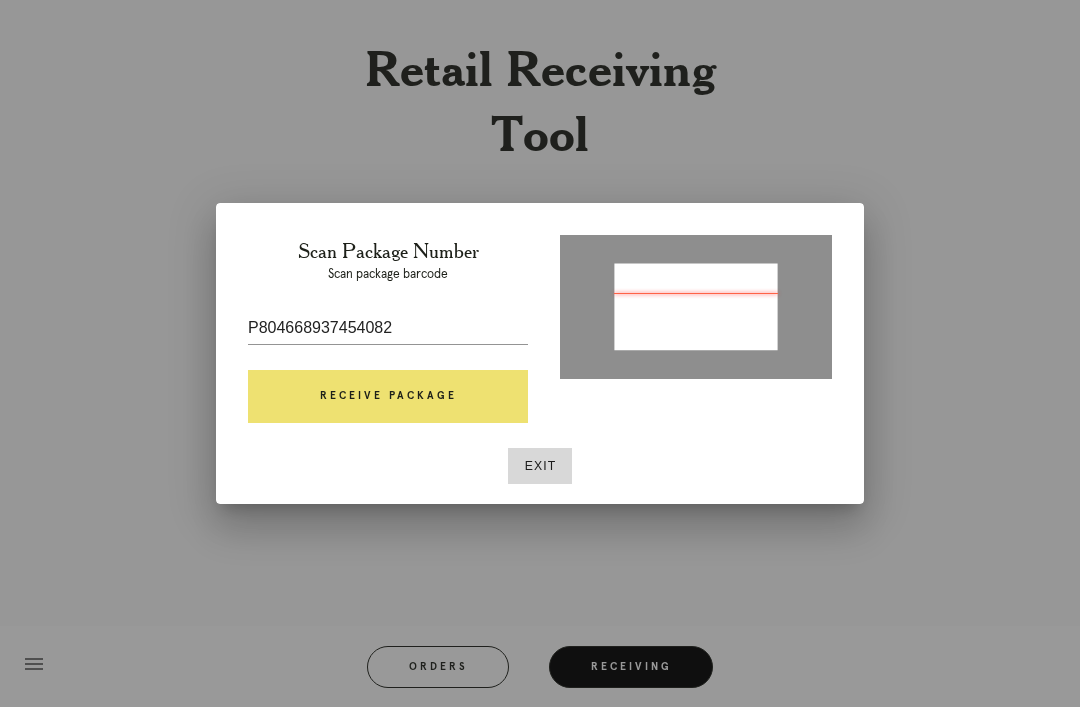 click on "Receive Package" at bounding box center (388, 397) 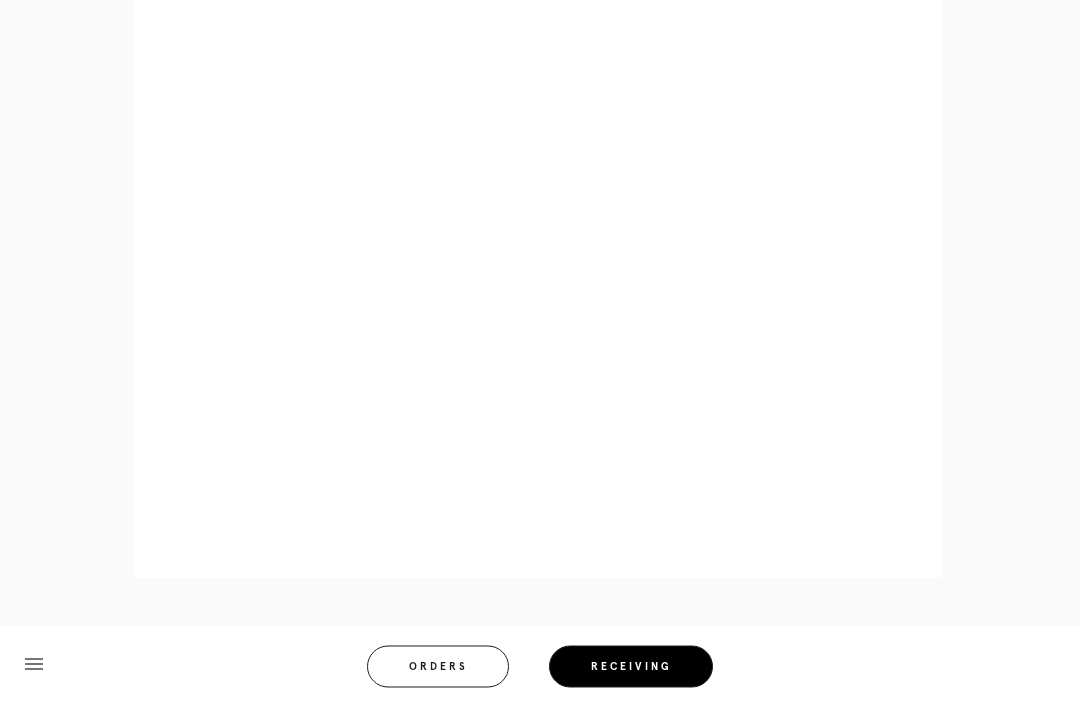 scroll, scrollTop: 906, scrollLeft: 0, axis: vertical 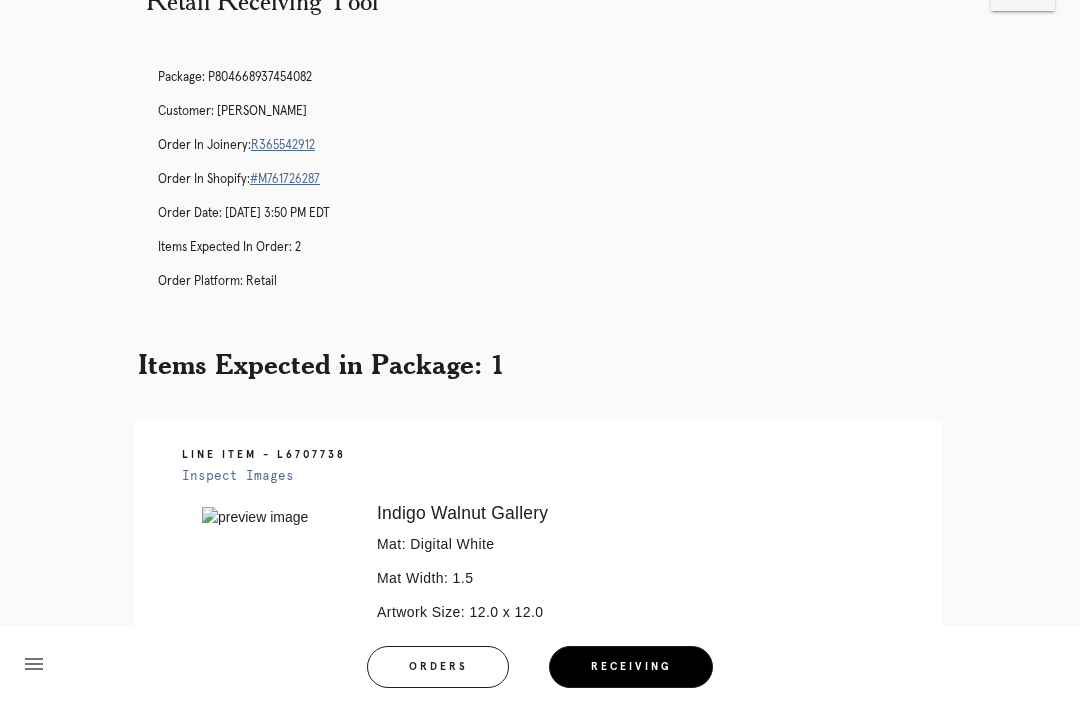 click on "Package: P804668937454082   Customer: [PERSON_NAME]
Order in Joinery:
R365542912
Order in Shopify:
#M761726287
Order Date:
[DATE]  3:50 PM EDT
Items Expected in Order: 2   Order Platform: retail" at bounding box center (560, 188) 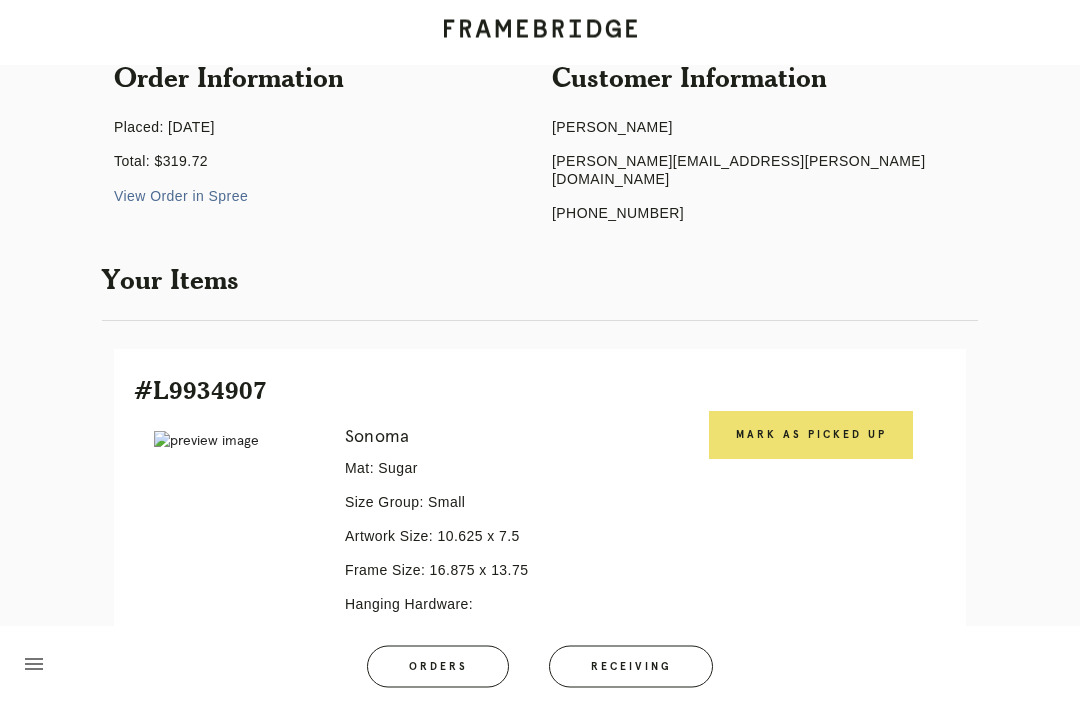 scroll, scrollTop: 212, scrollLeft: 0, axis: vertical 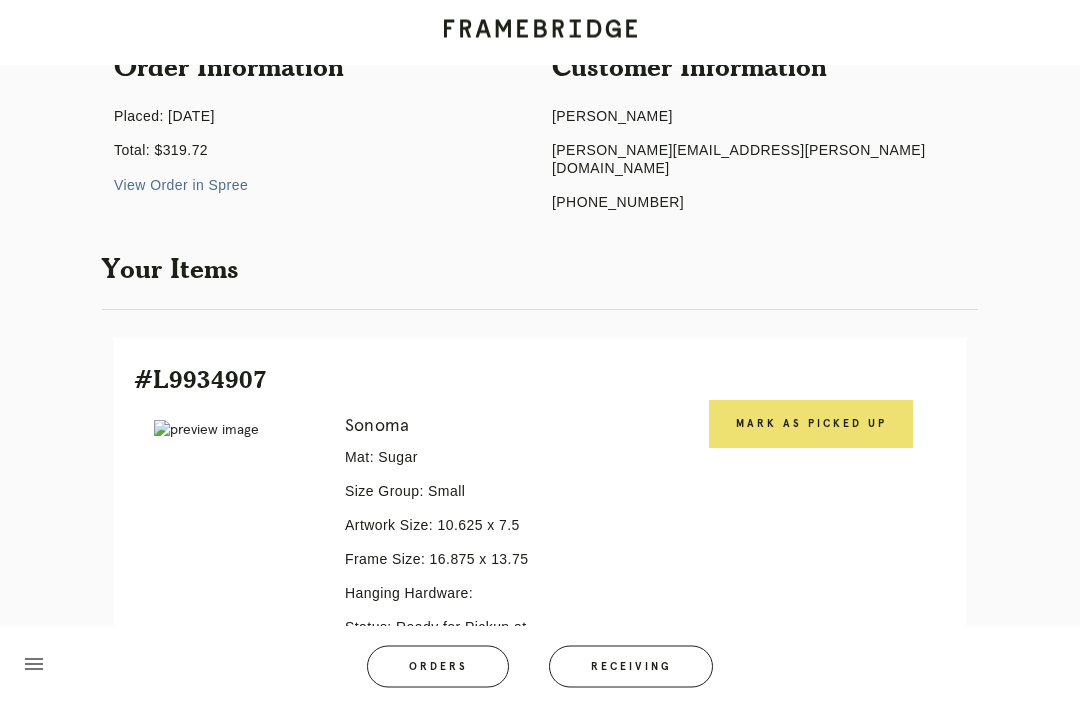 click on "Receiving" at bounding box center [631, 667] 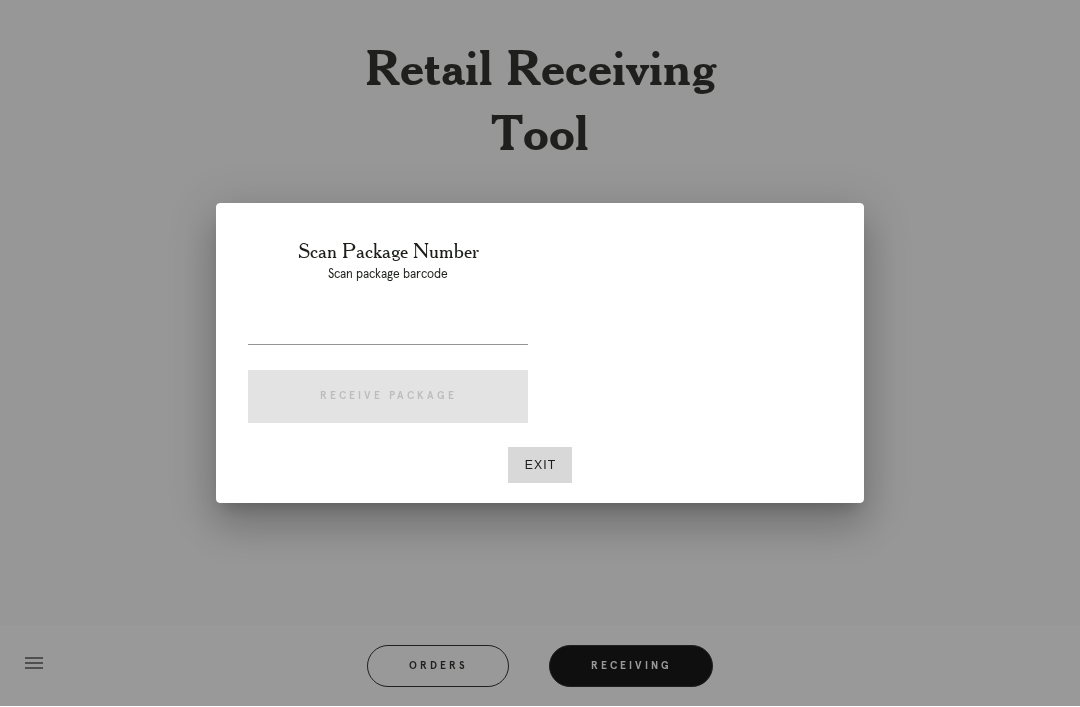 scroll, scrollTop: 64, scrollLeft: 0, axis: vertical 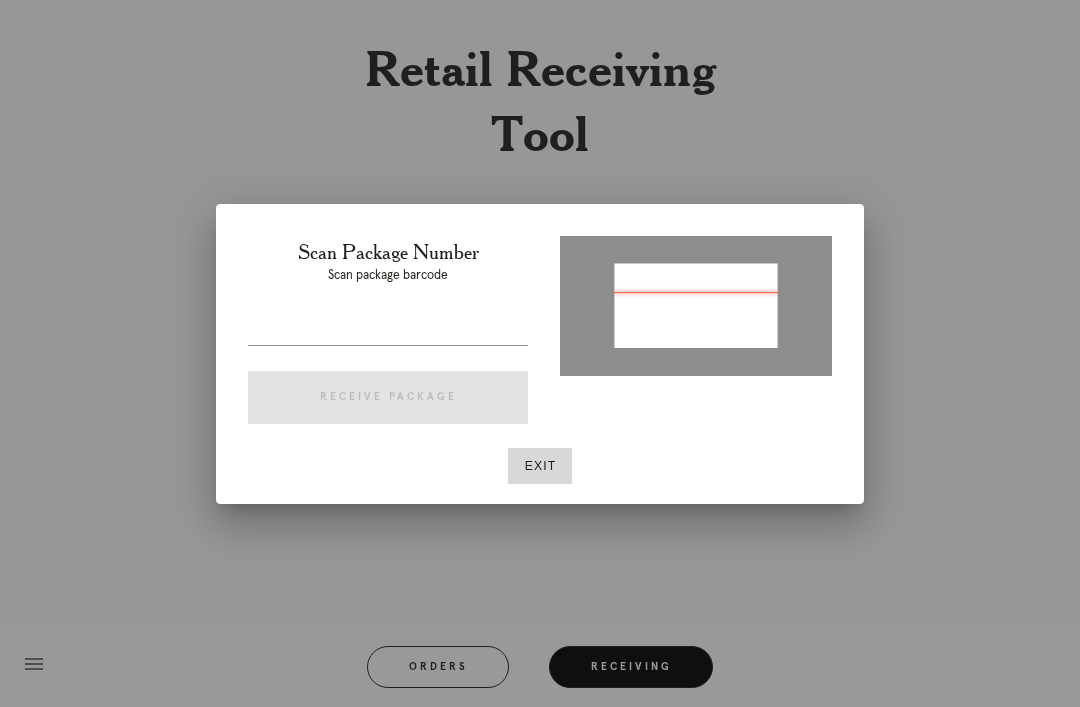 type on "P812244154434625" 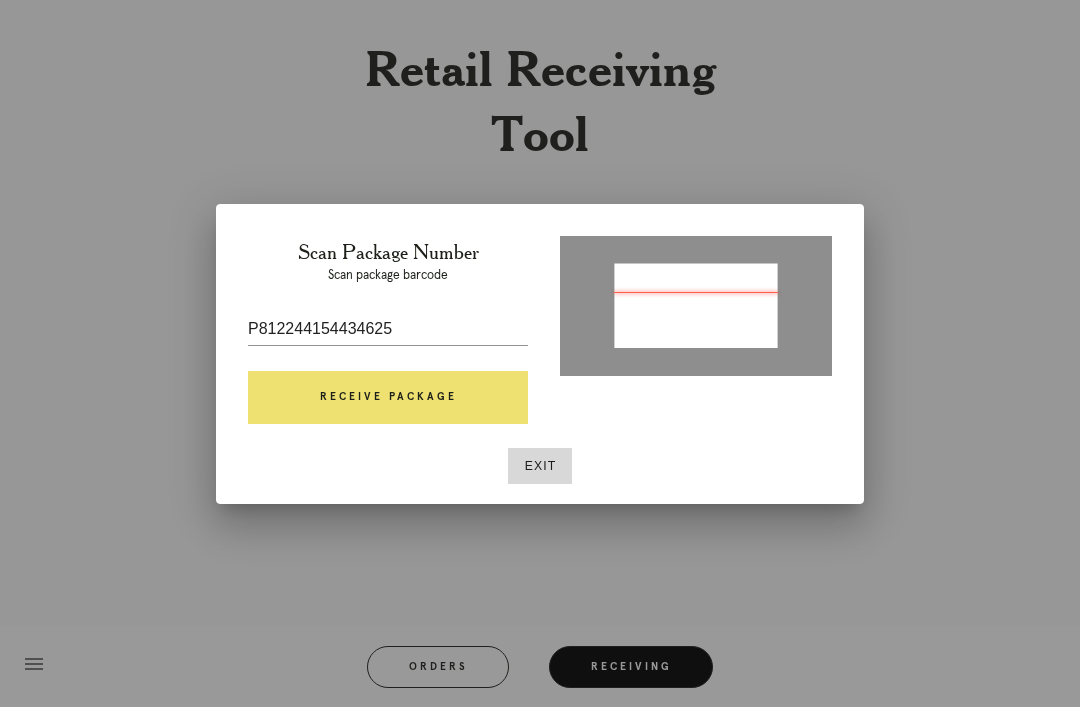 click on "Receive Package" at bounding box center [388, 398] 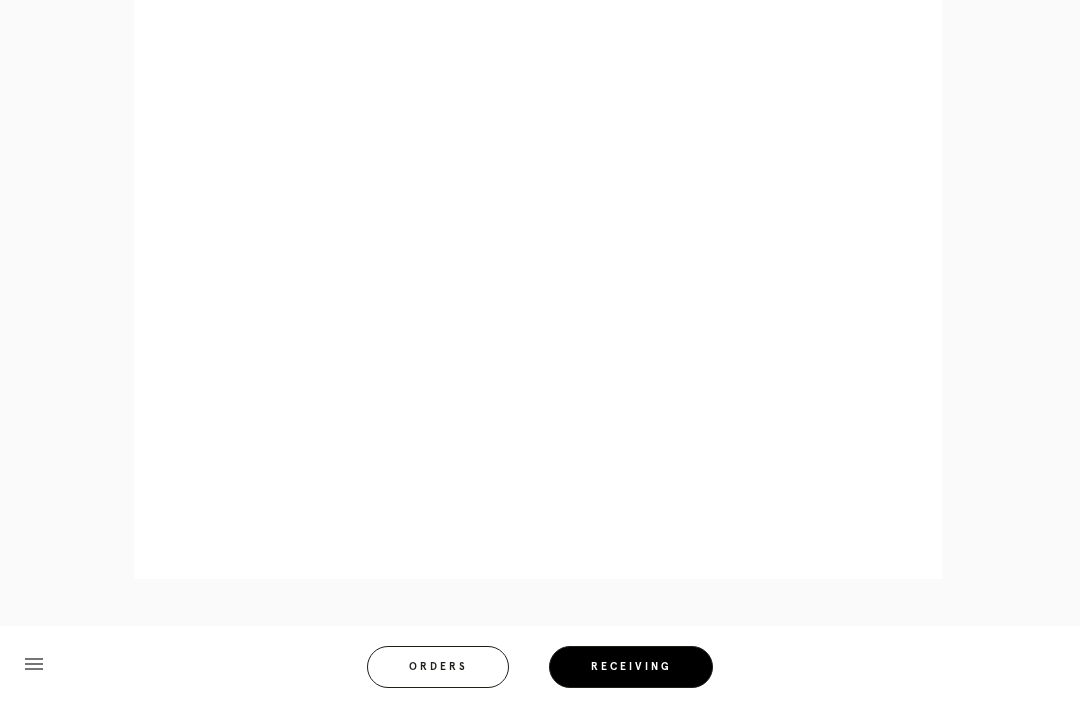 scroll, scrollTop: 910, scrollLeft: 0, axis: vertical 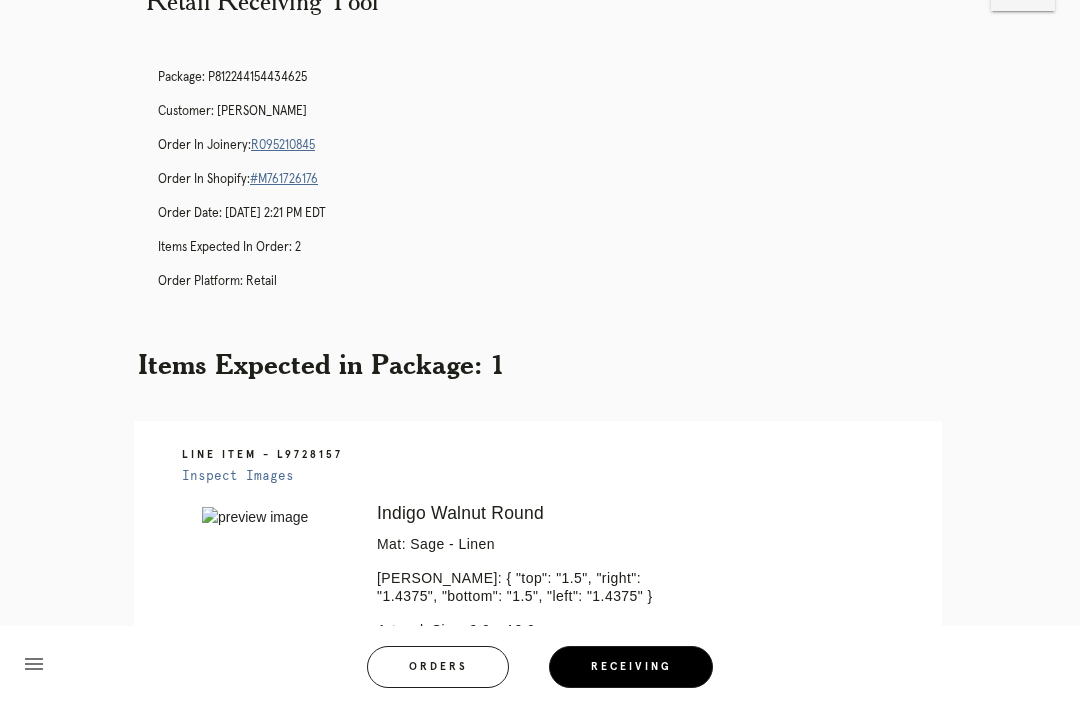 click on "Customer: [PERSON_NAME]" at bounding box center [560, 112] 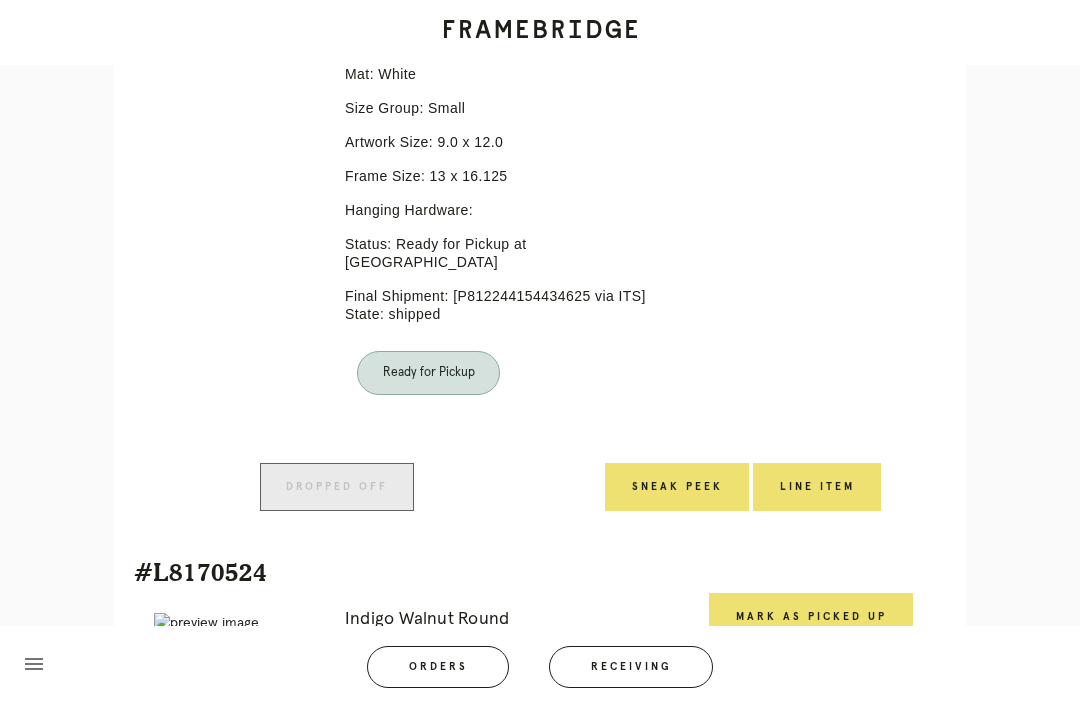 scroll, scrollTop: 531, scrollLeft: 0, axis: vertical 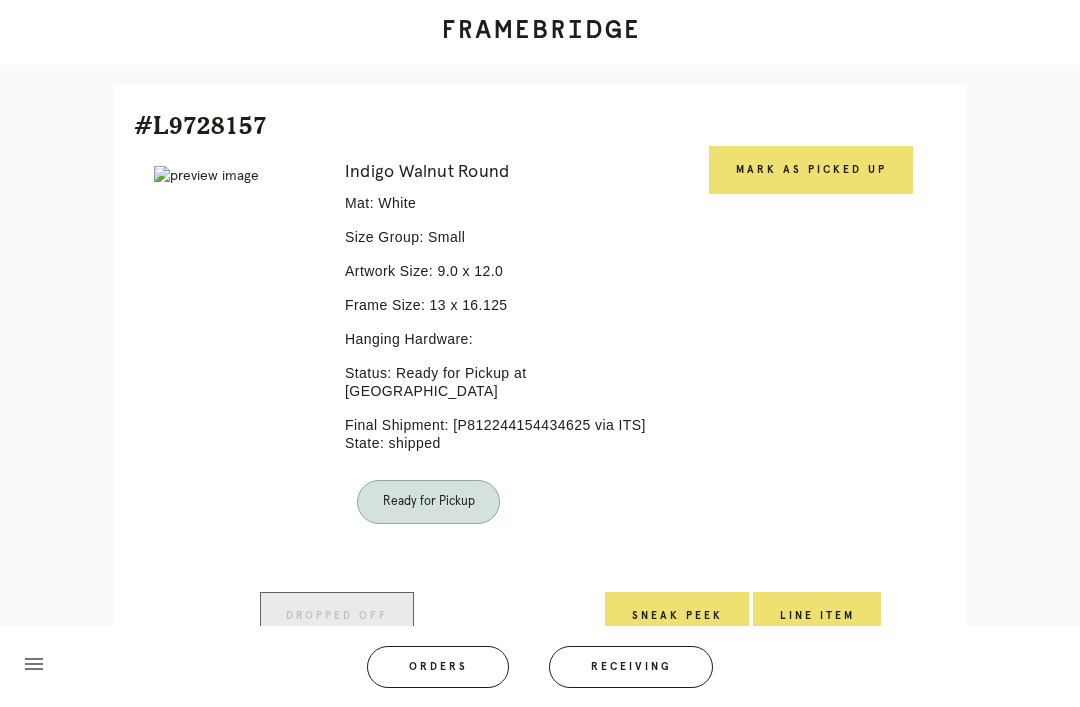 click on "Orders" at bounding box center (438, 667) 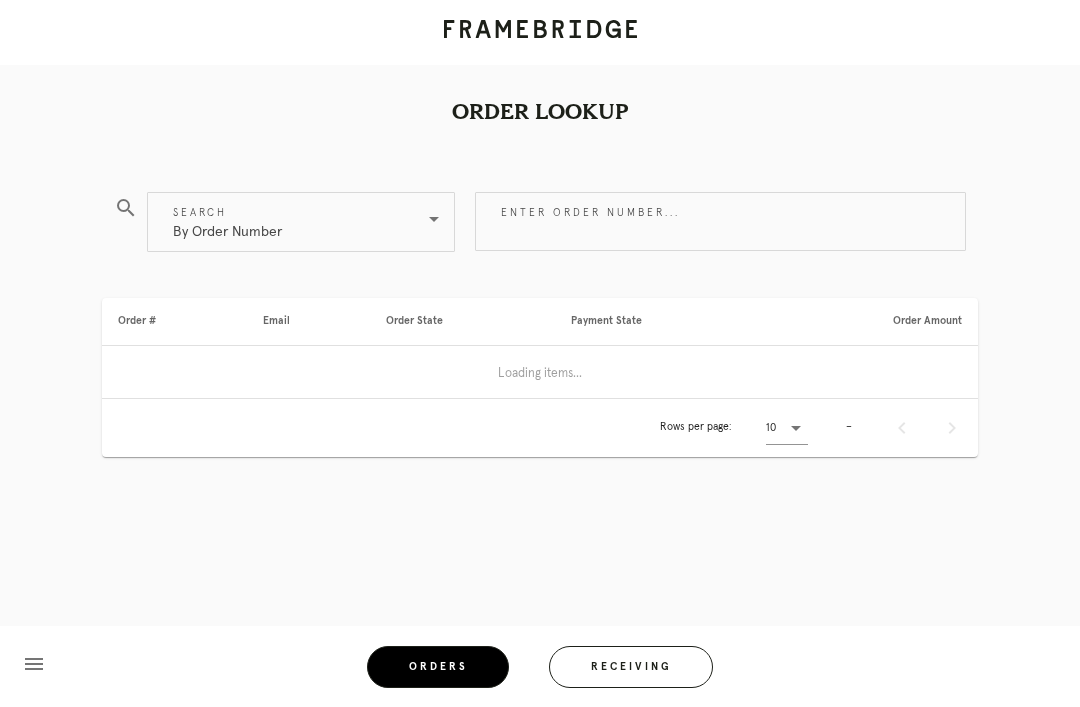 scroll, scrollTop: 64, scrollLeft: 0, axis: vertical 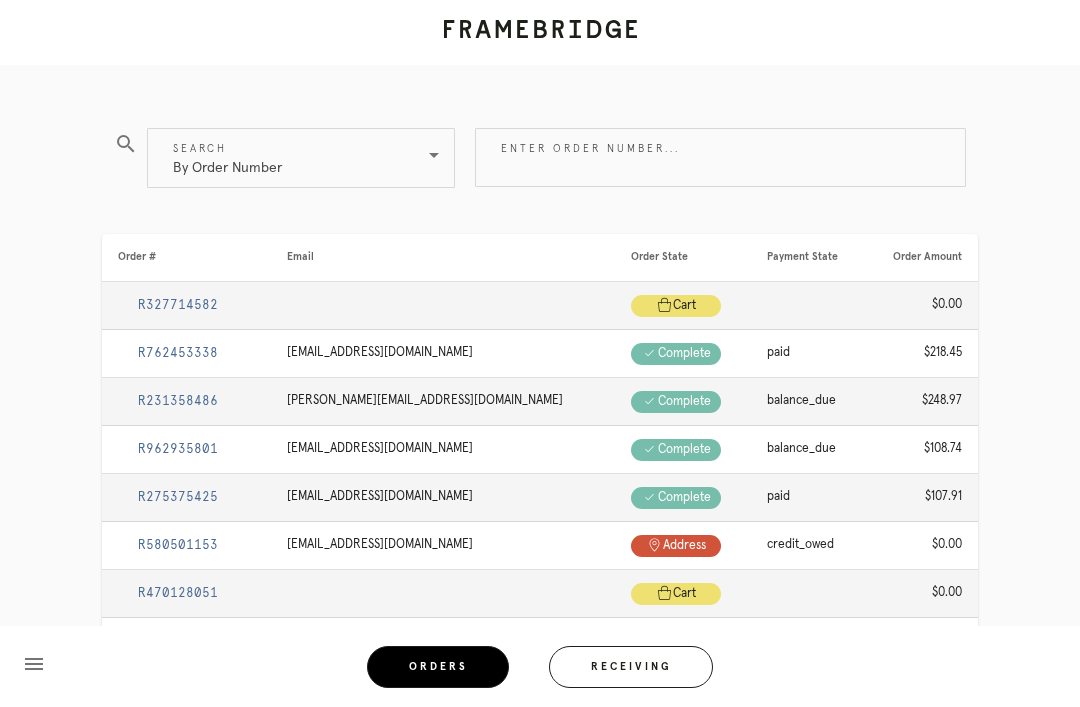 click on "Receiving" at bounding box center [631, 667] 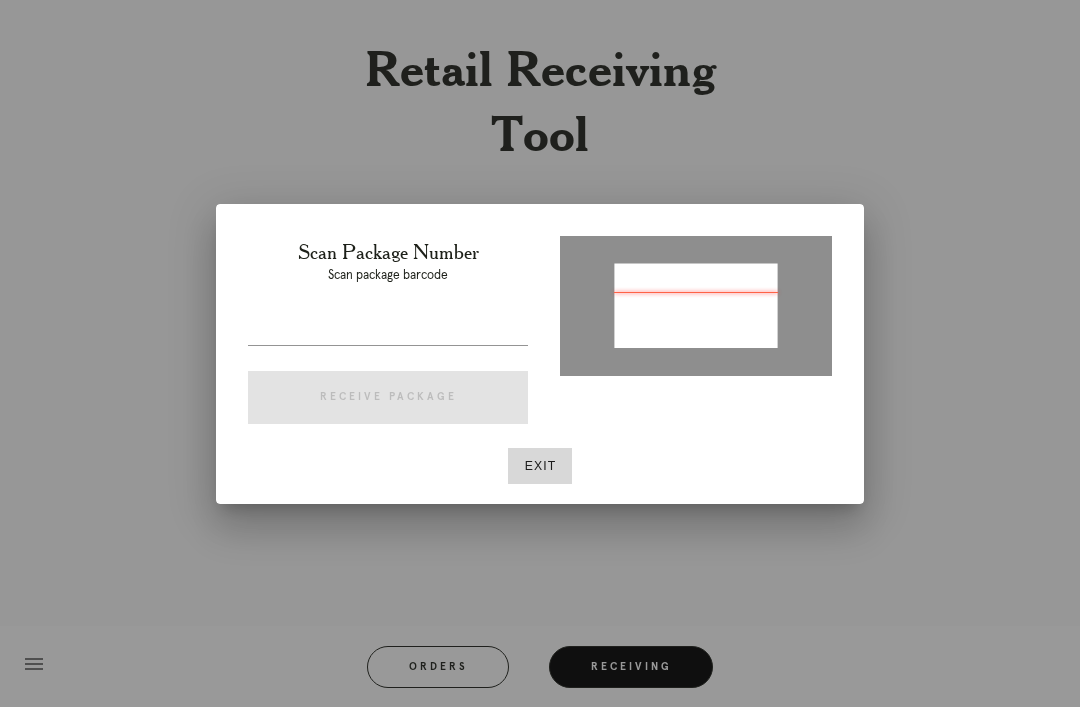 type on "P148081581729640" 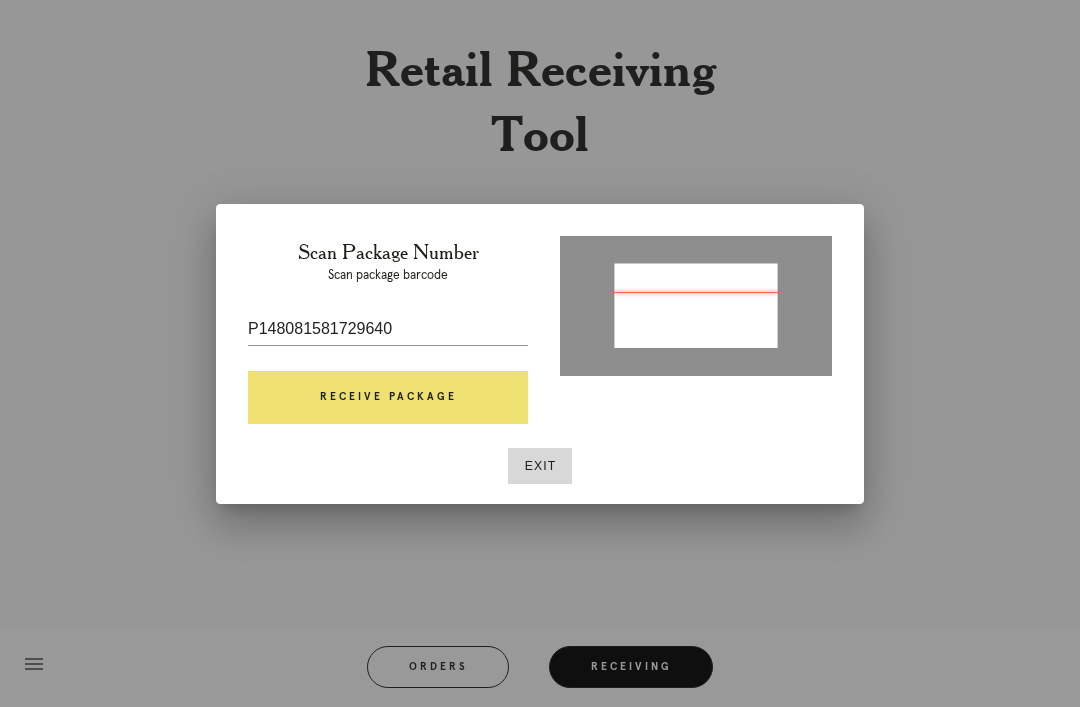 click on "Receive Package" at bounding box center (388, 398) 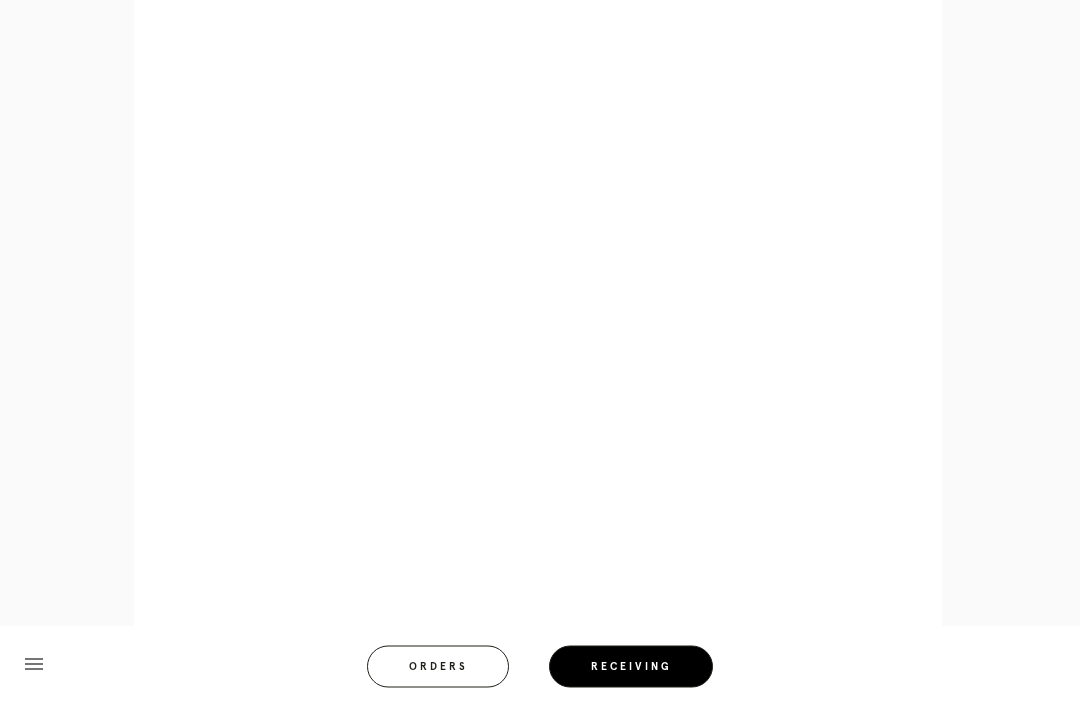 scroll, scrollTop: 946, scrollLeft: 0, axis: vertical 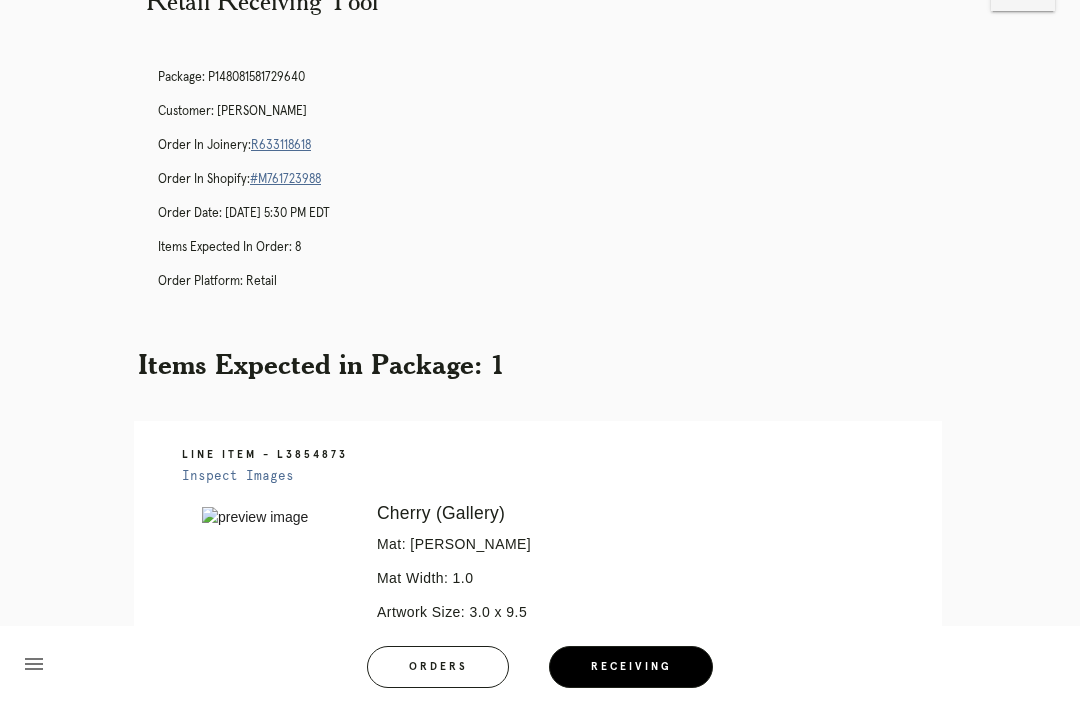 click on "R633118618" at bounding box center [281, 145] 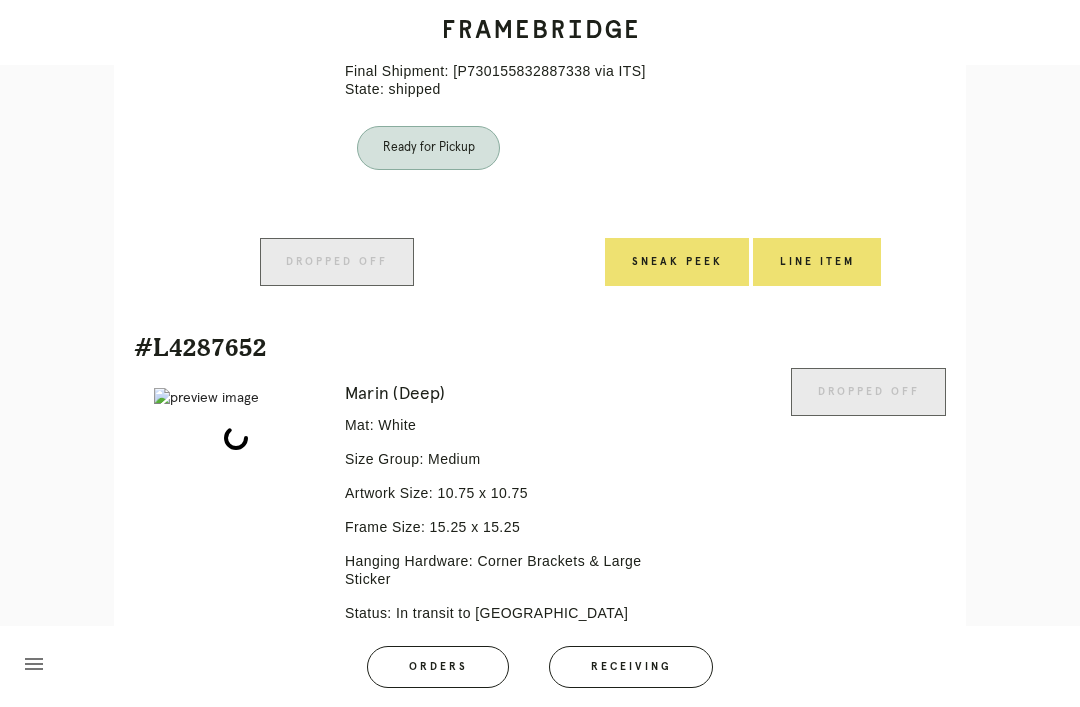 scroll, scrollTop: 4230, scrollLeft: 0, axis: vertical 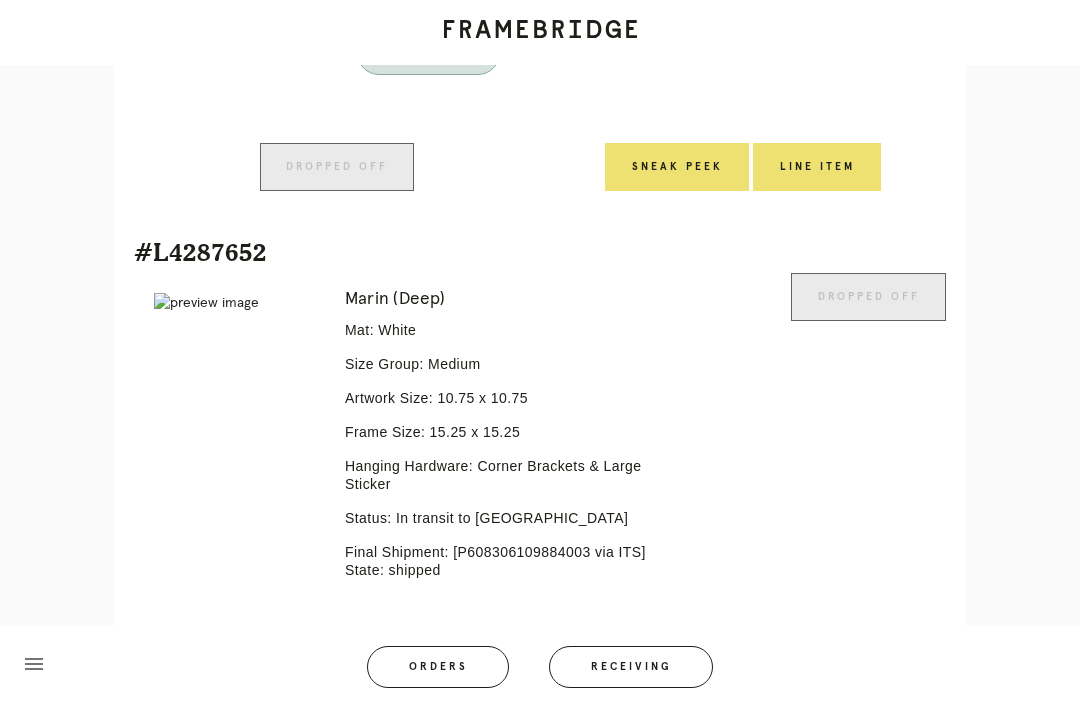 click on "Receiving" at bounding box center (631, 667) 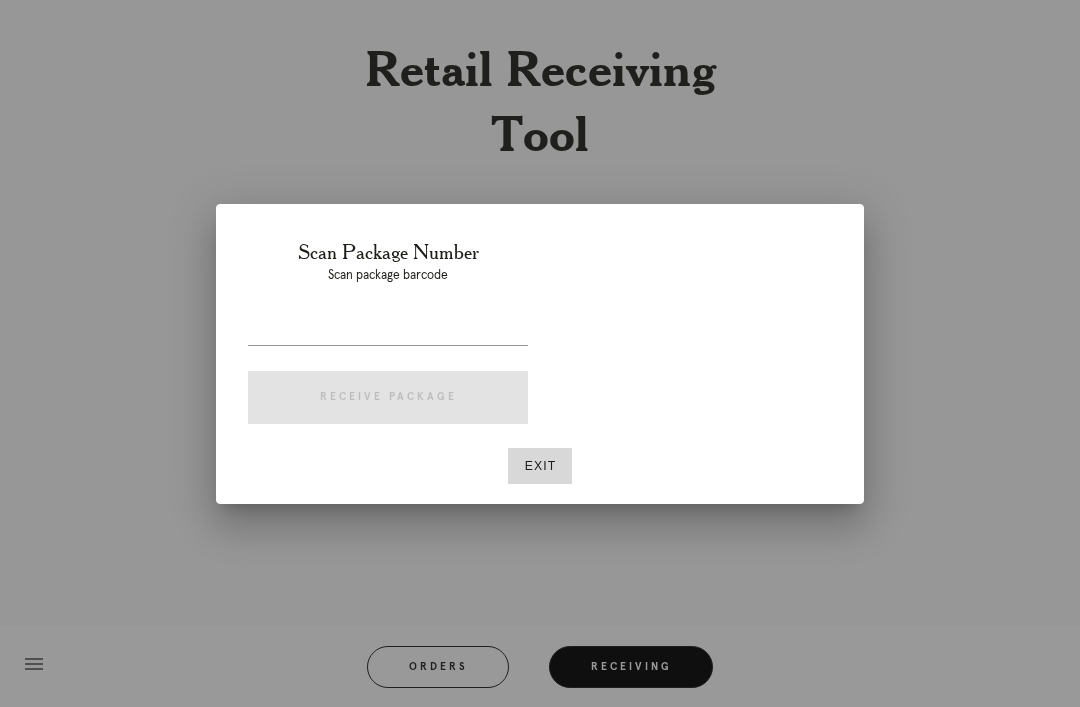 scroll, scrollTop: 64, scrollLeft: 0, axis: vertical 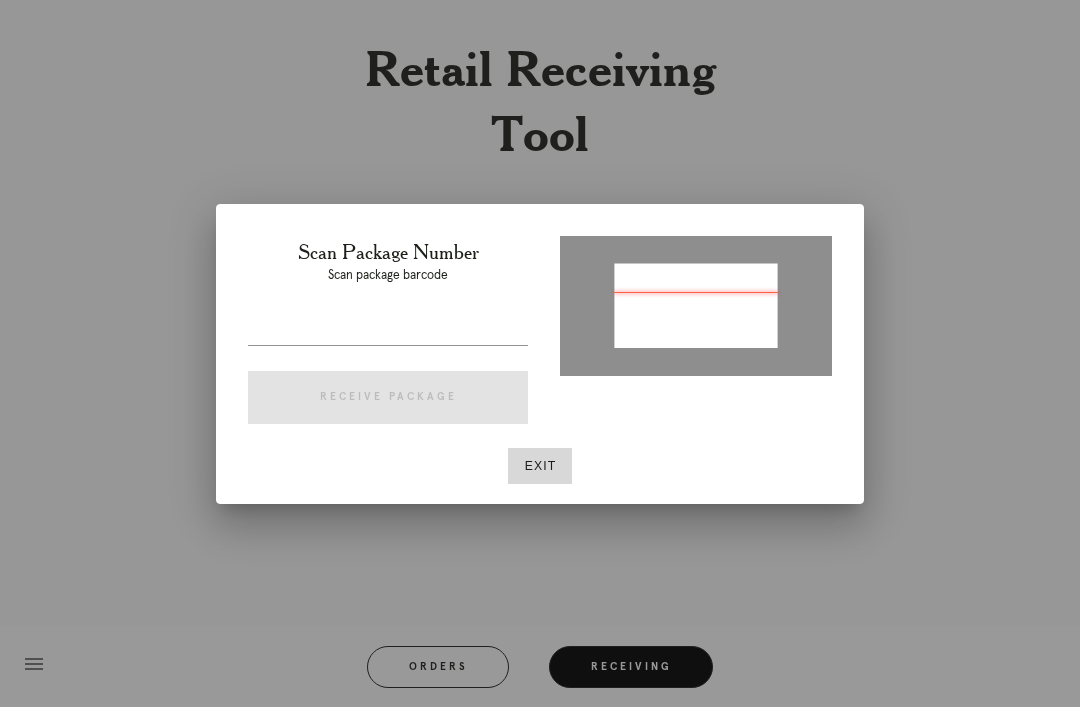 type on "P506463162302340" 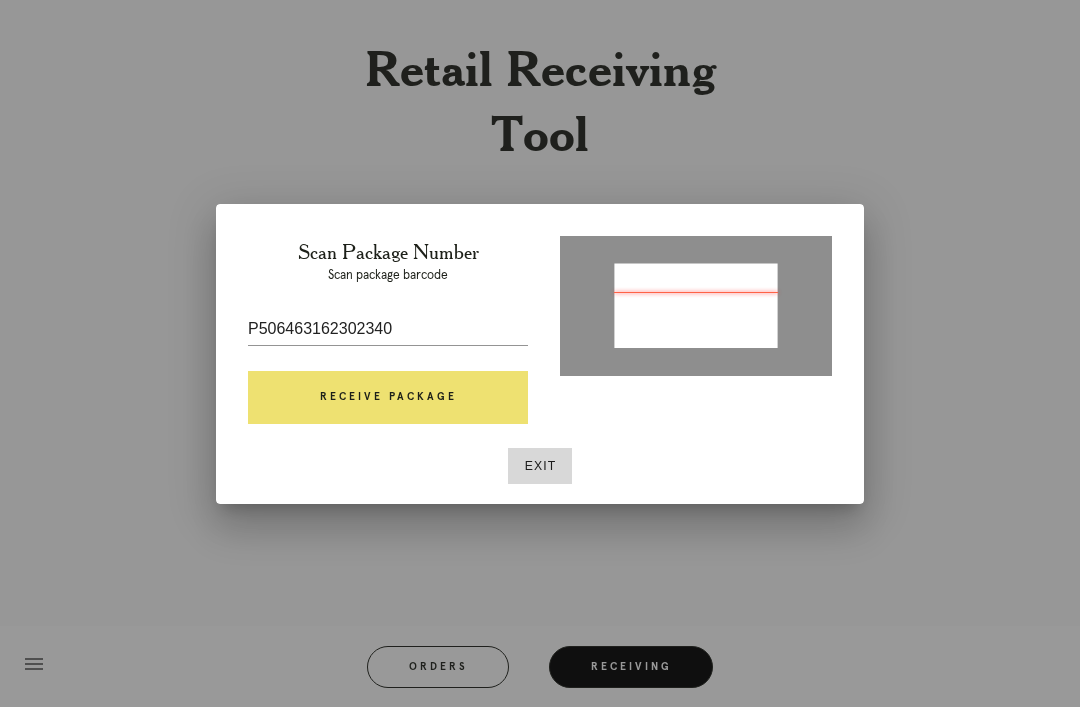 click on "Receive Package" at bounding box center [388, 398] 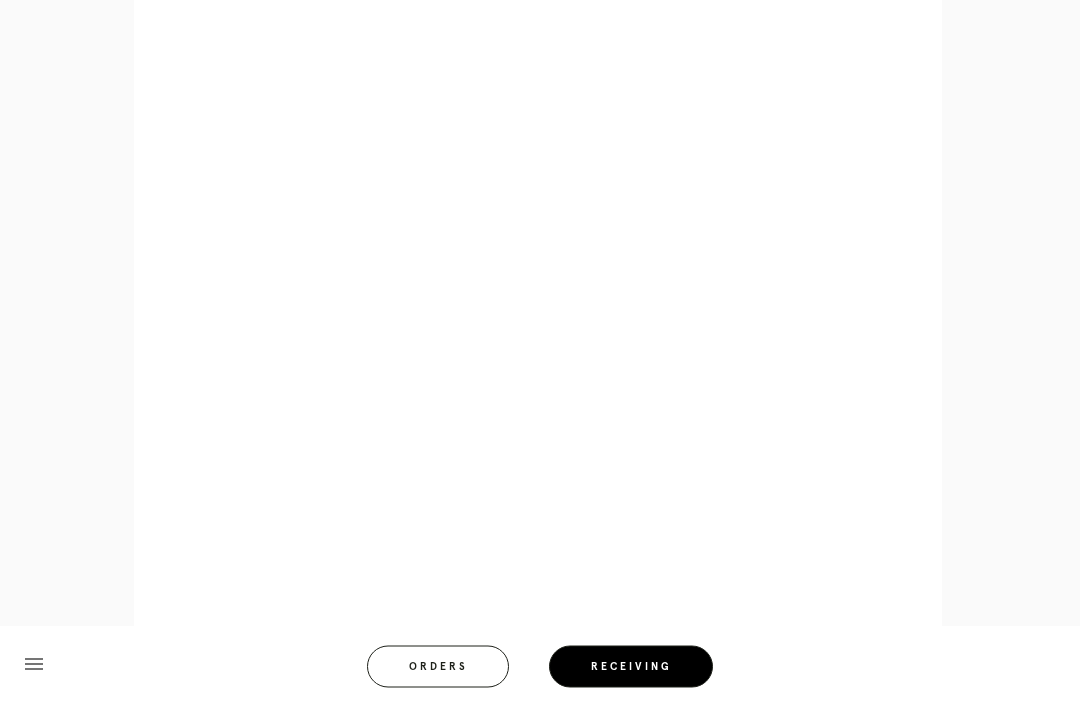 scroll, scrollTop: 946, scrollLeft: 0, axis: vertical 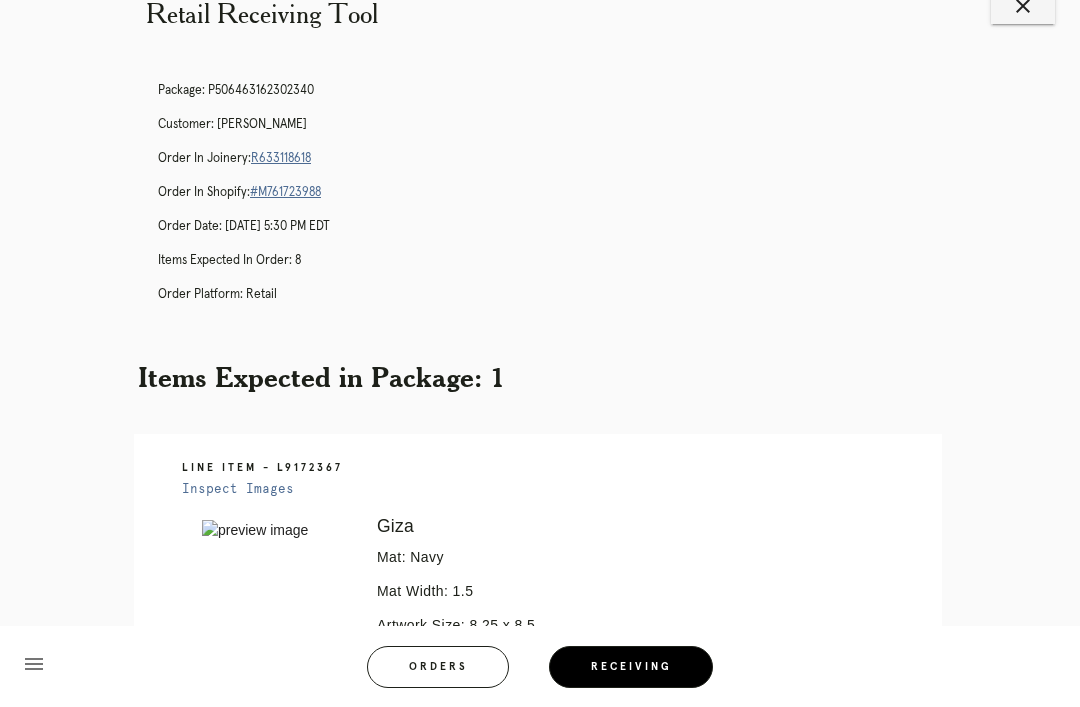 click on "Receiving" at bounding box center (631, 667) 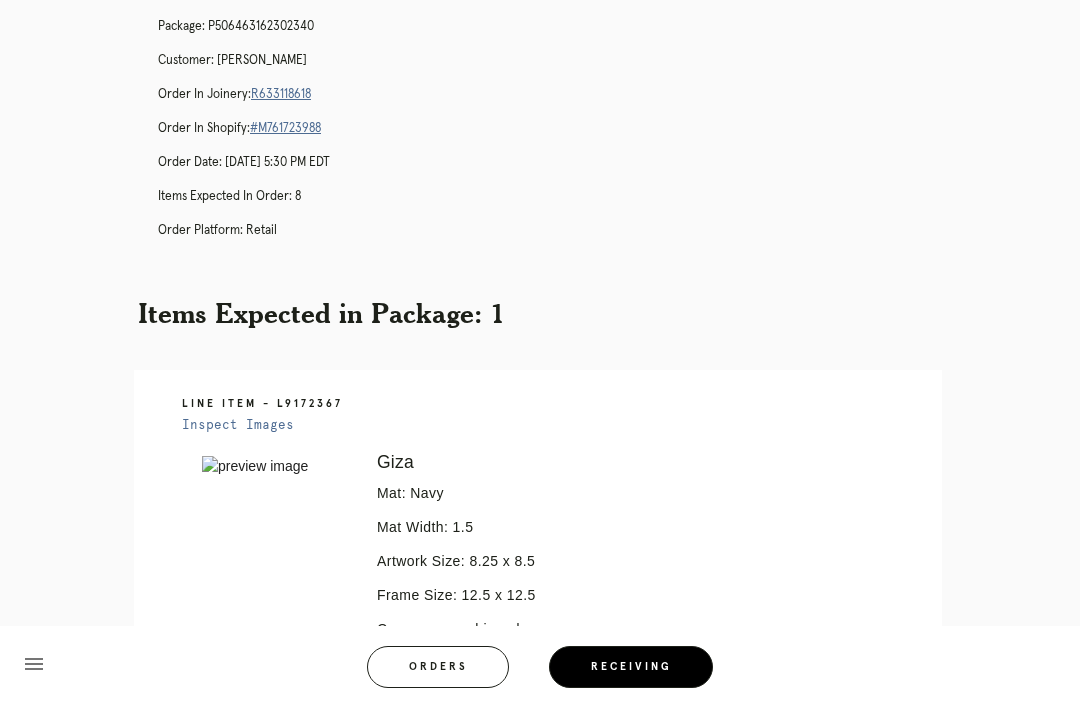 scroll, scrollTop: 0, scrollLeft: 0, axis: both 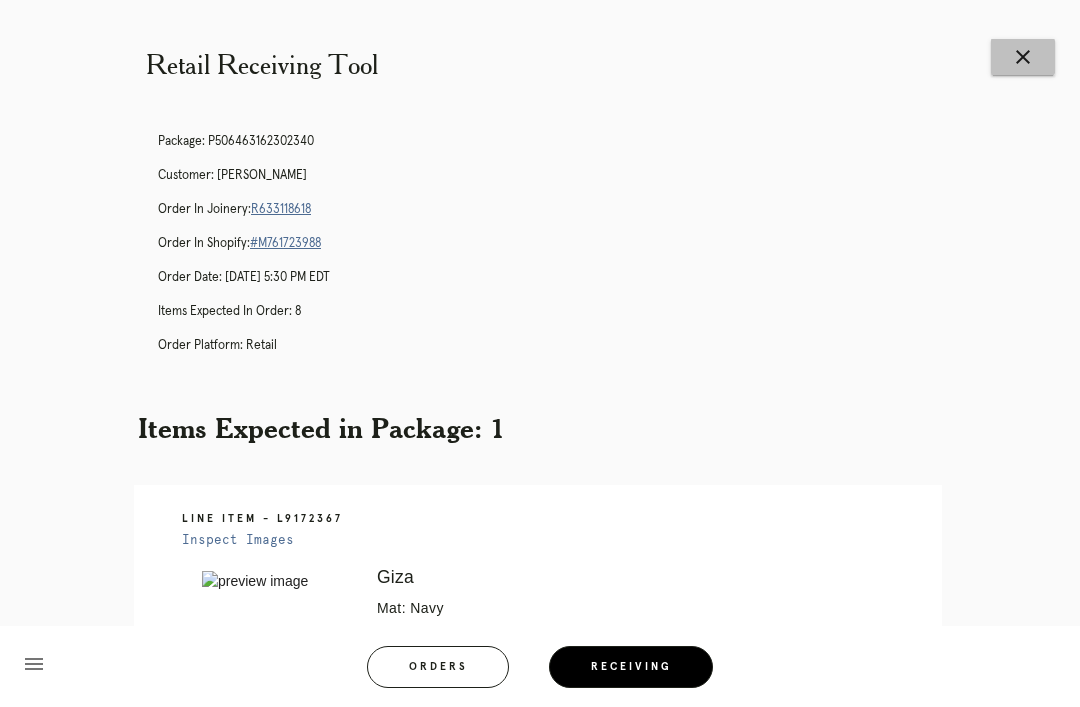 click on "close" at bounding box center [1023, 57] 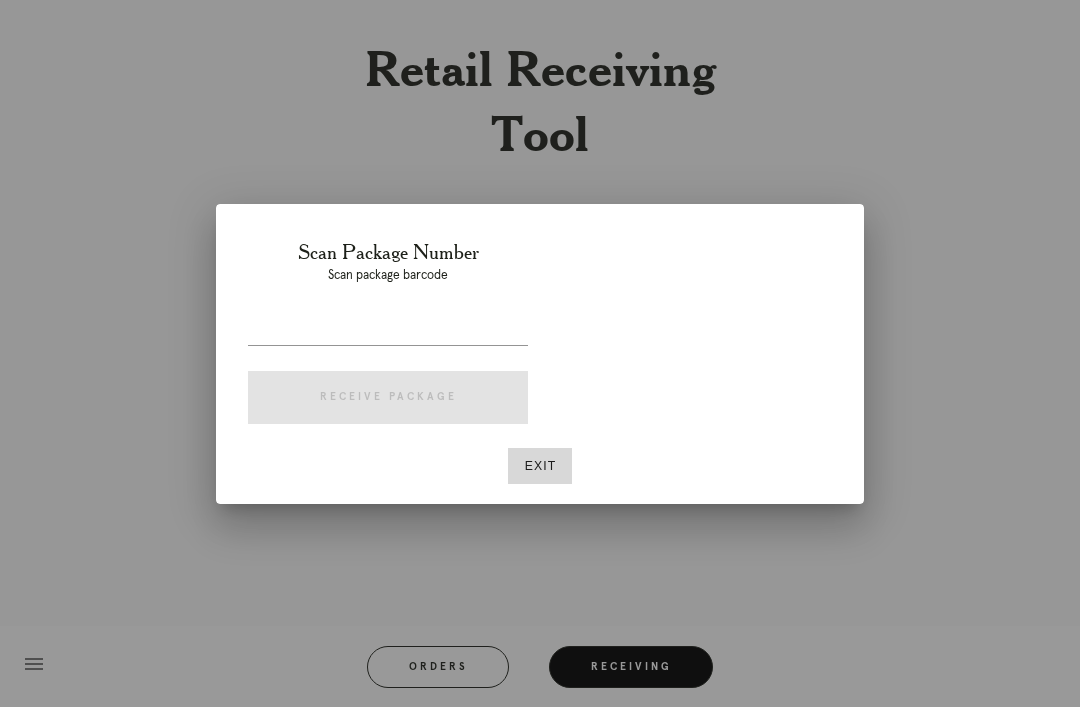 scroll, scrollTop: 0, scrollLeft: 0, axis: both 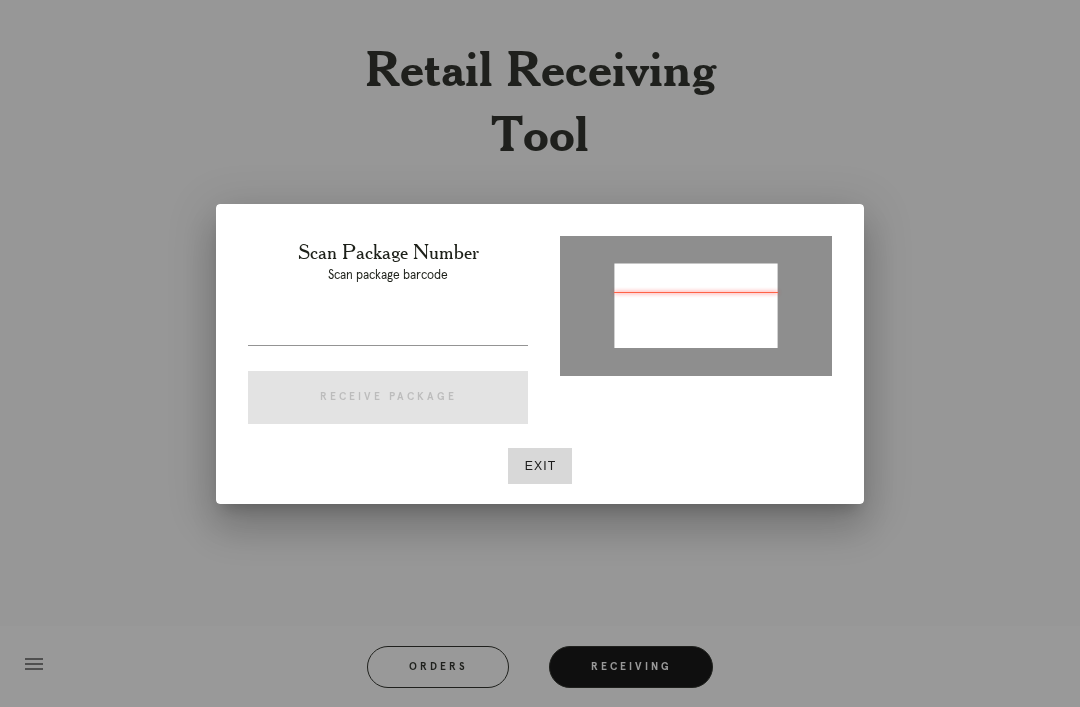 type on "P211518774642014" 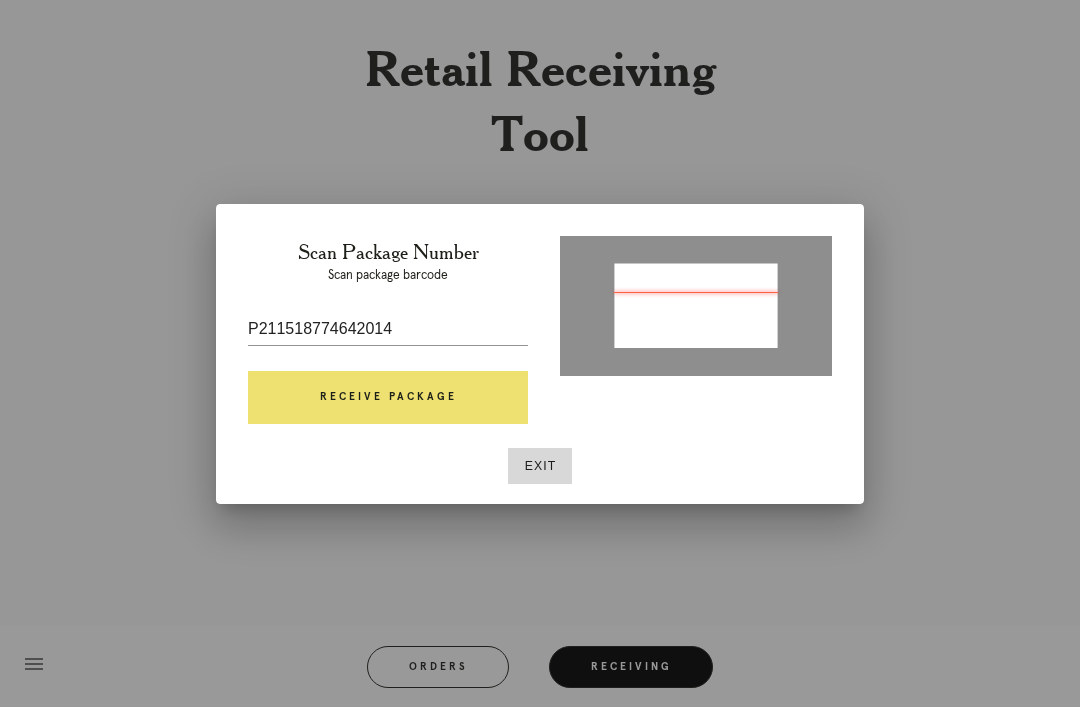 click on "Receive Package" at bounding box center [388, 398] 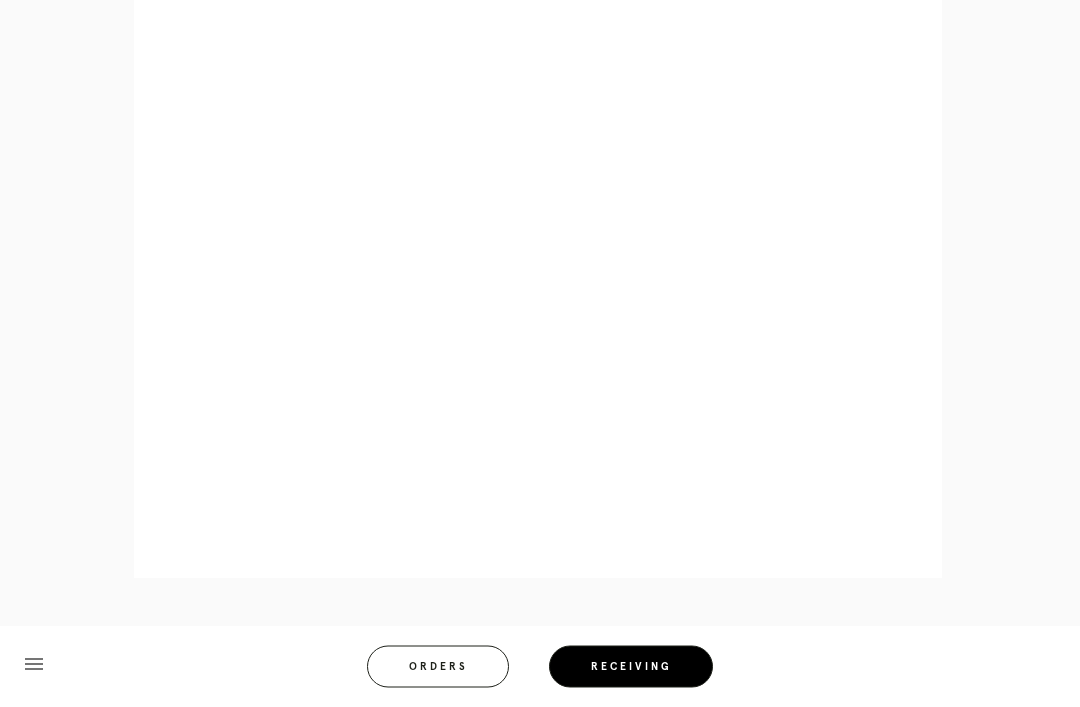 scroll, scrollTop: 944, scrollLeft: 0, axis: vertical 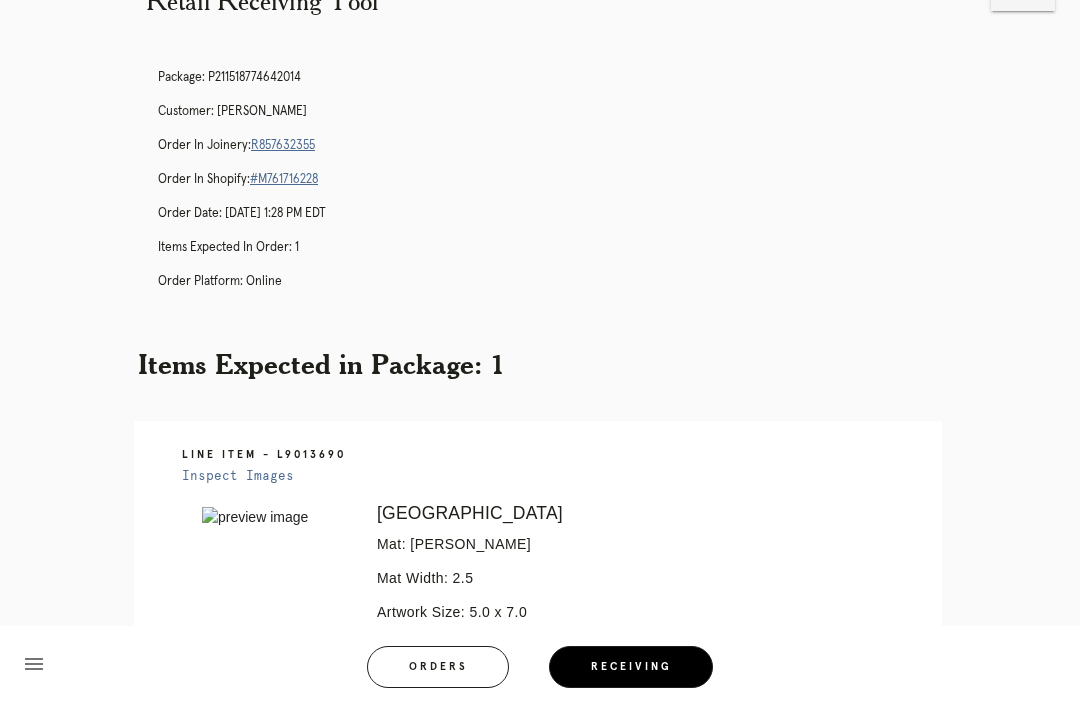 click on "R857632355" at bounding box center (283, 145) 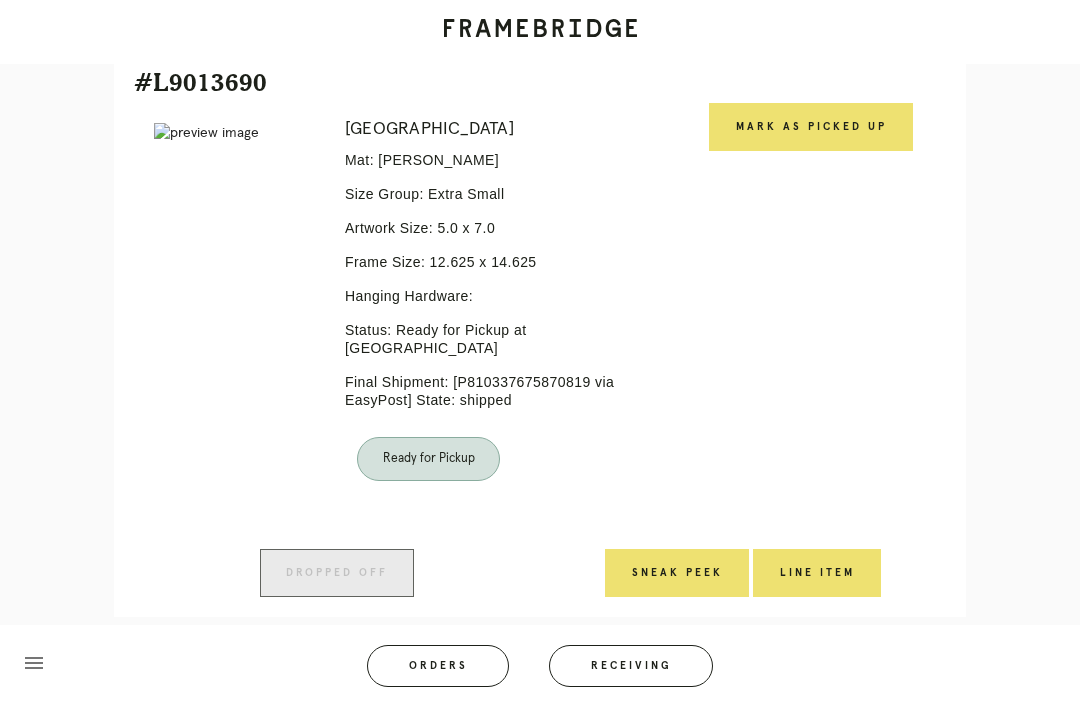 scroll, scrollTop: 510, scrollLeft: 0, axis: vertical 